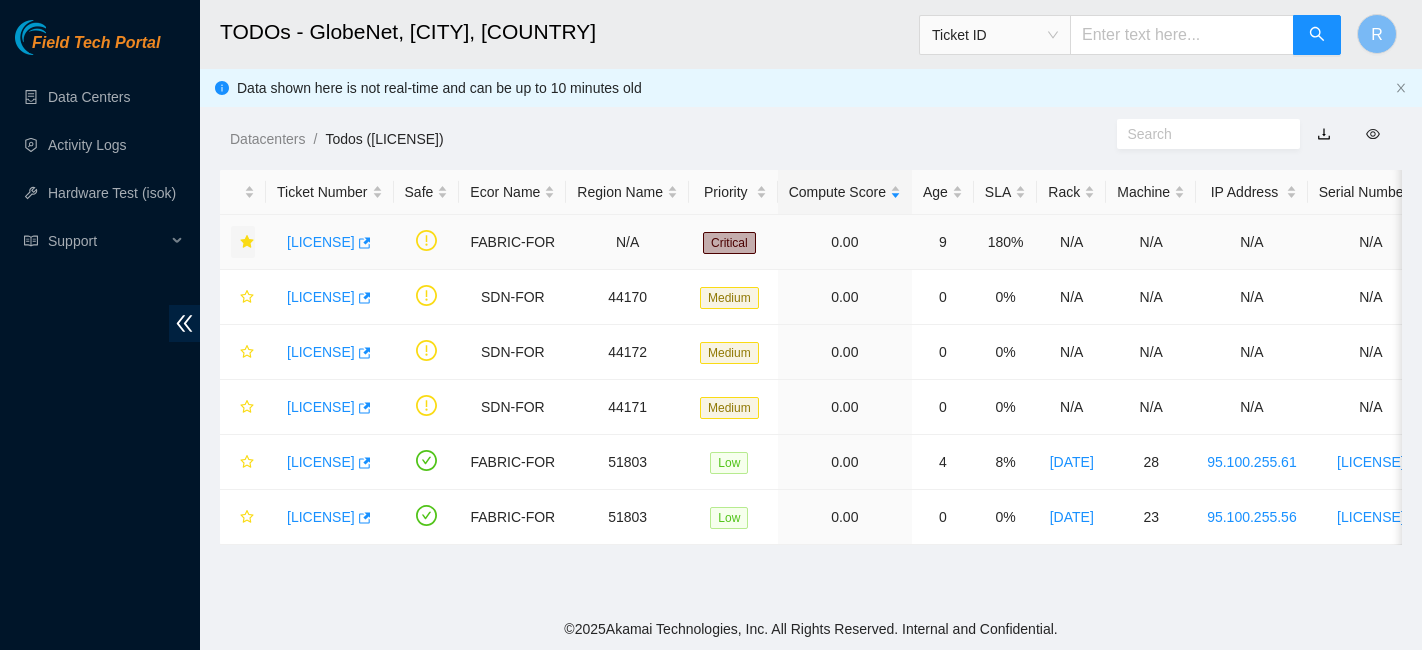 scroll, scrollTop: 0, scrollLeft: 0, axis: both 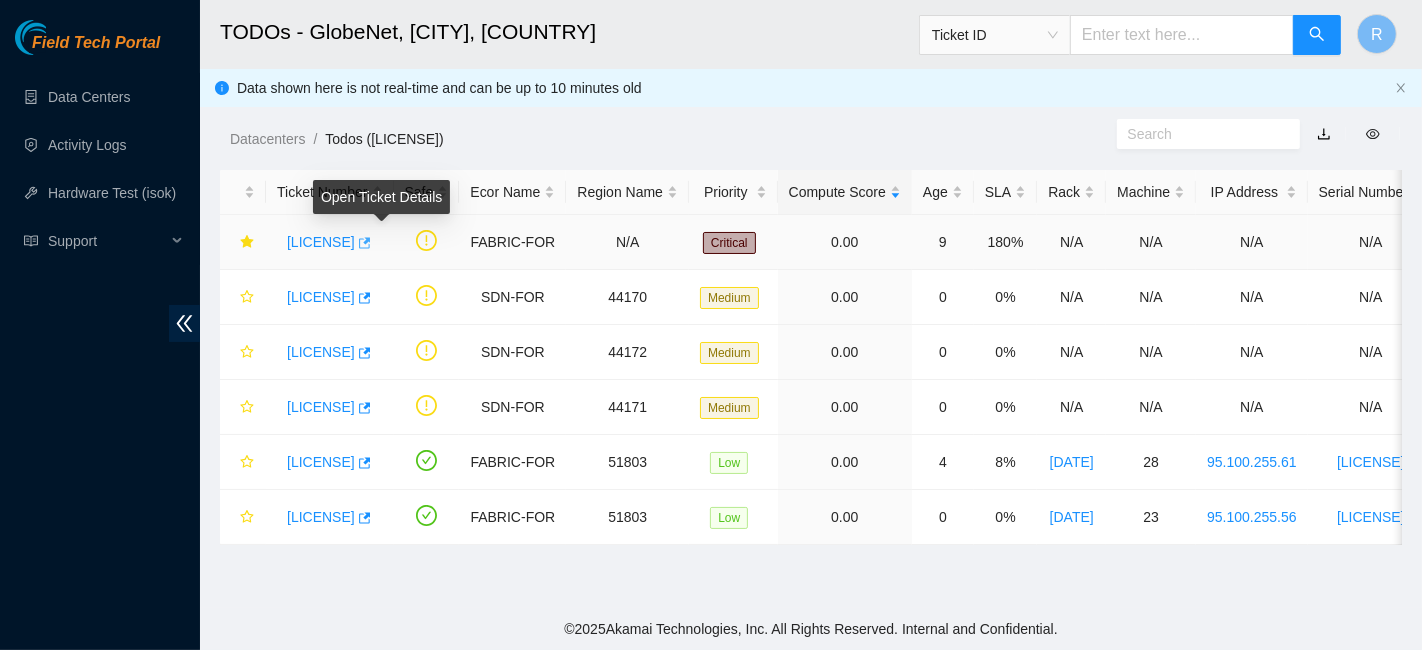 click 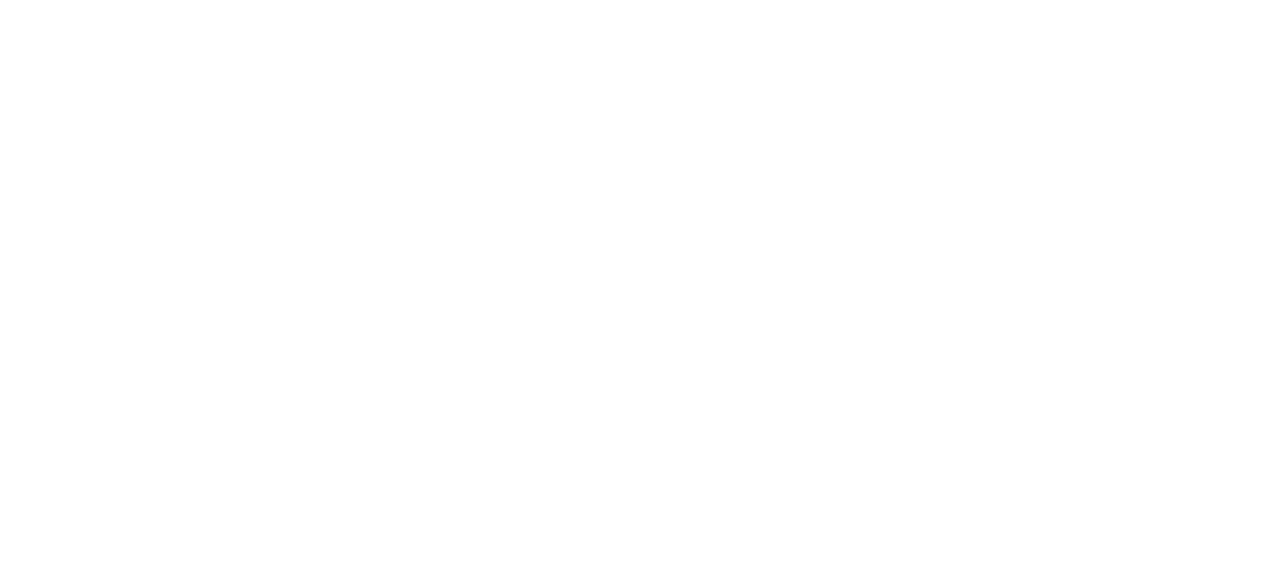 scroll, scrollTop: 0, scrollLeft: 0, axis: both 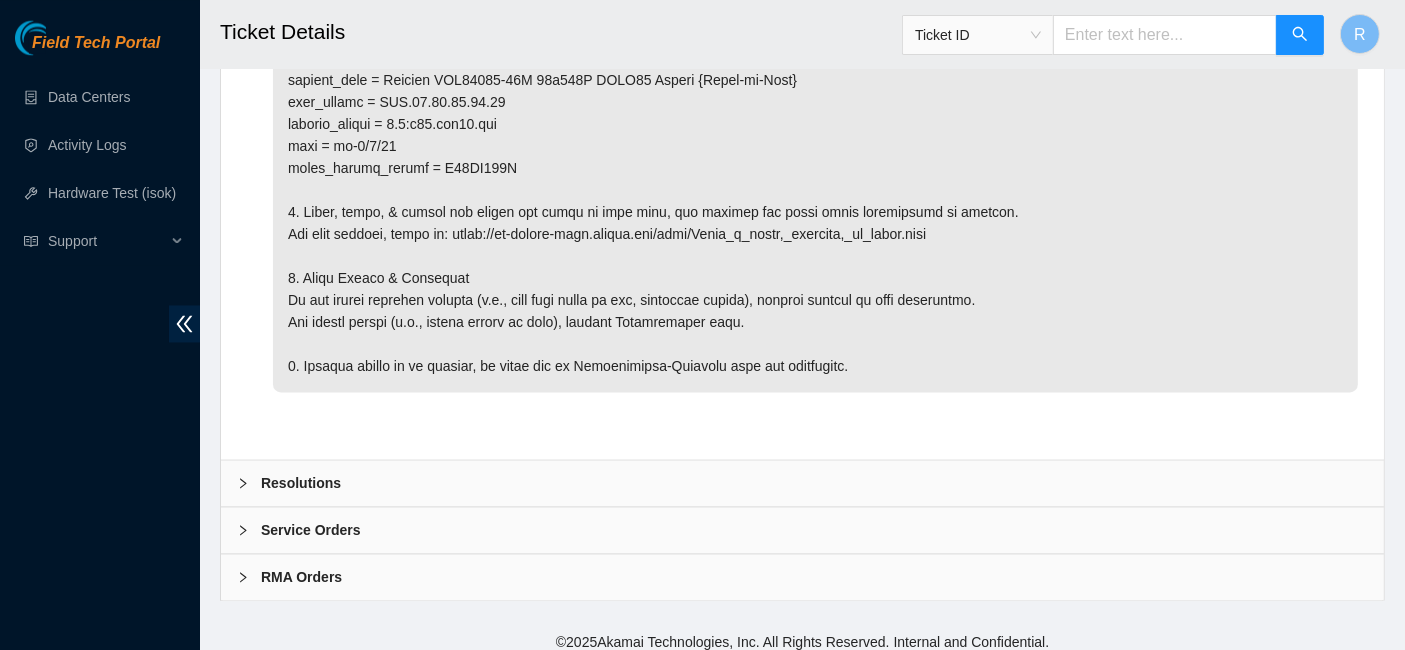 click on "Resolutions" at bounding box center [802, 483] 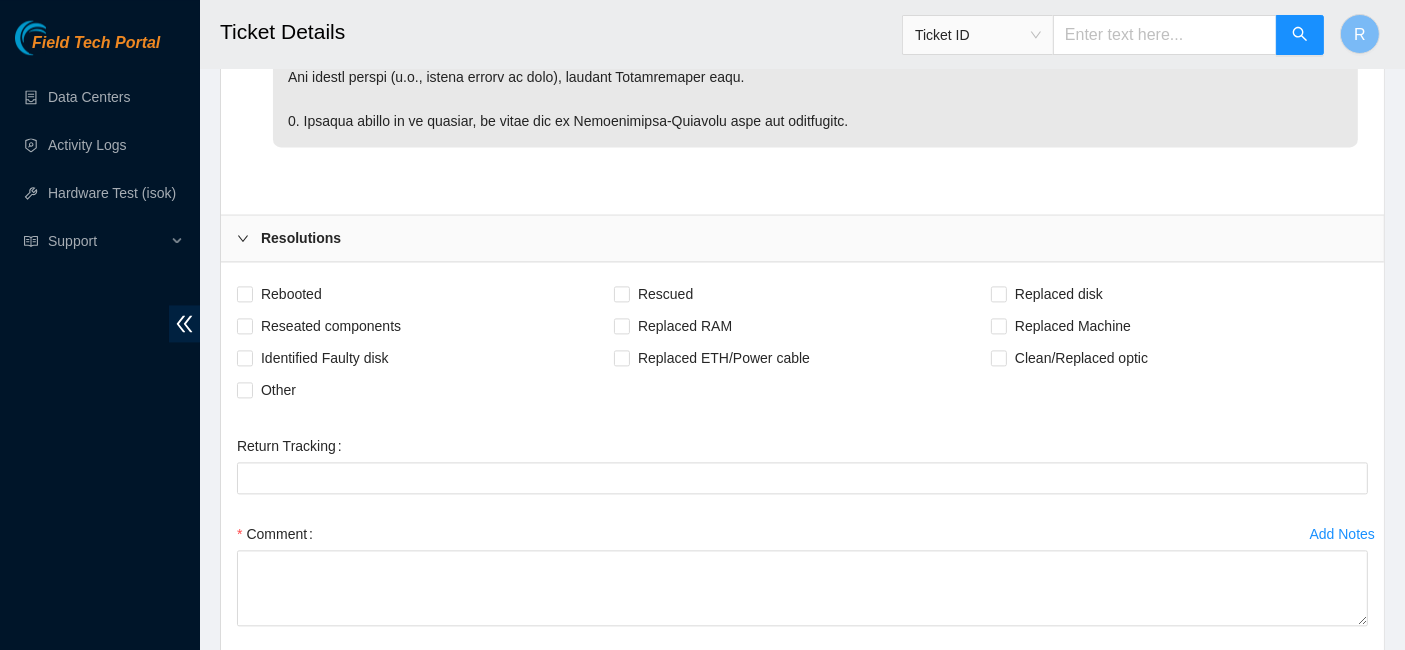 scroll, scrollTop: 4270, scrollLeft: 0, axis: vertical 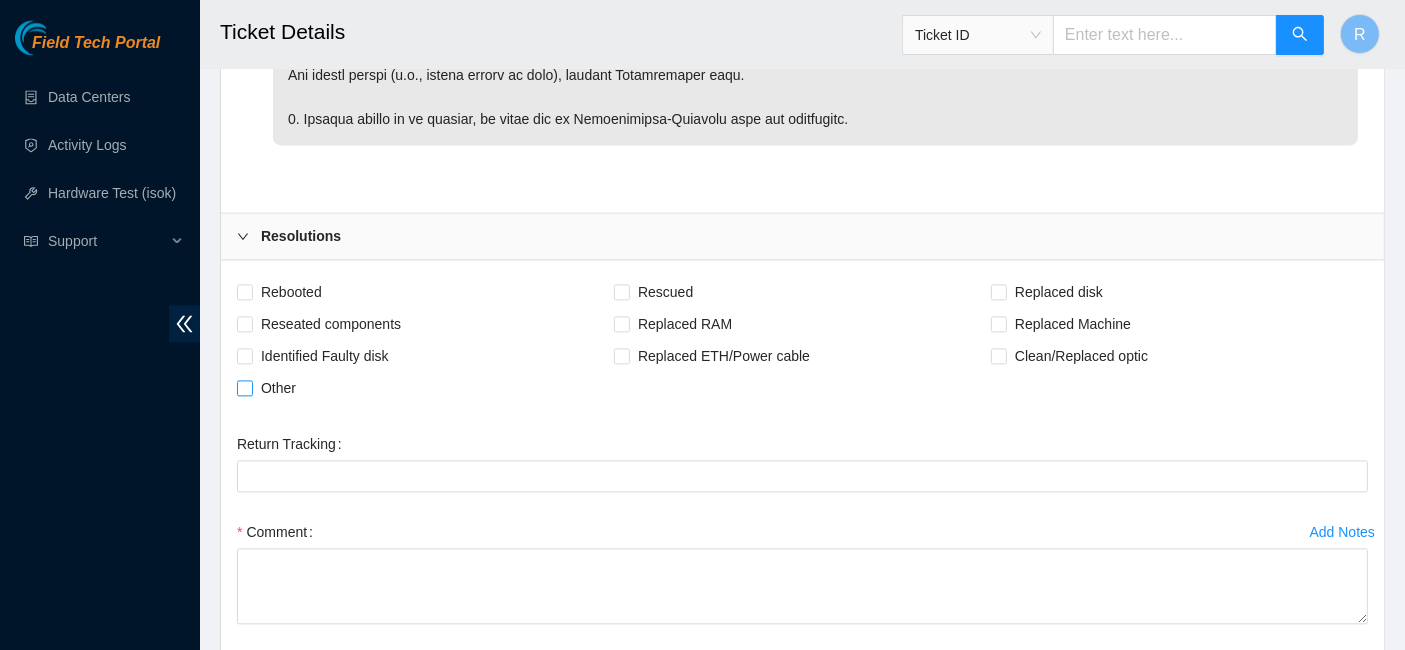 click on "Other" at bounding box center [278, 388] 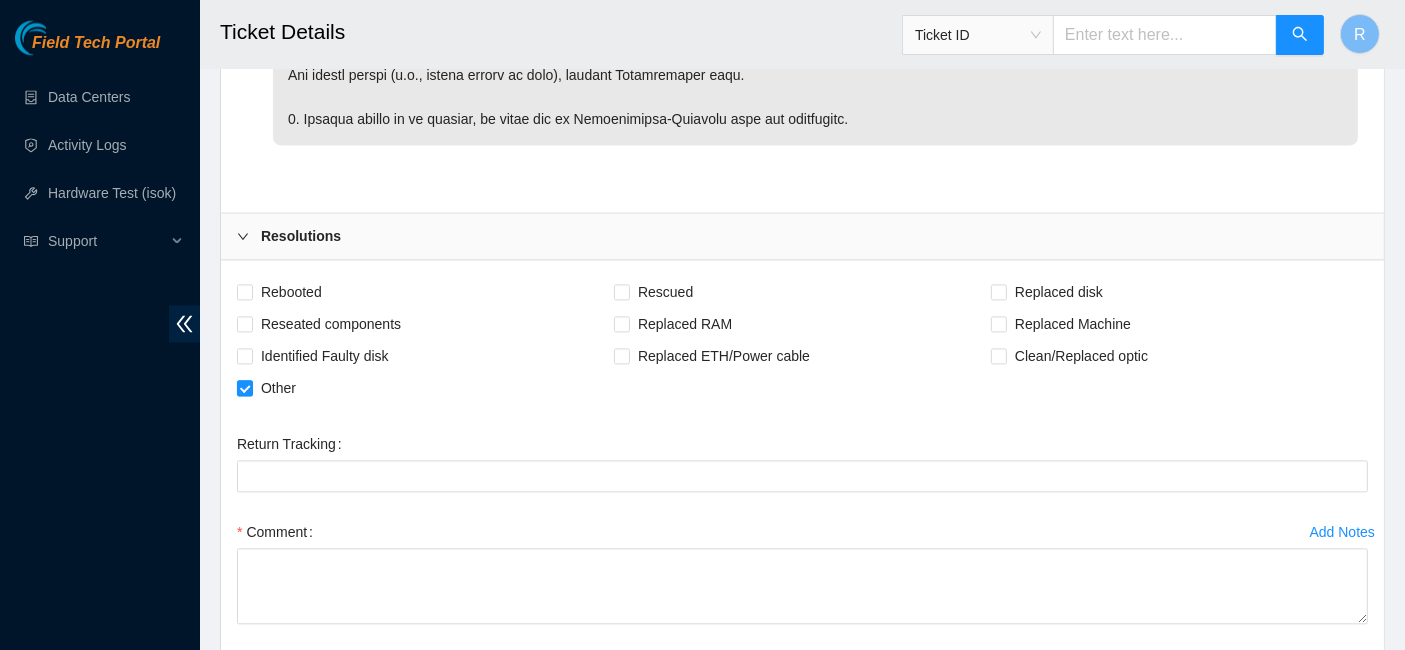 scroll, scrollTop: 4279, scrollLeft: 0, axis: vertical 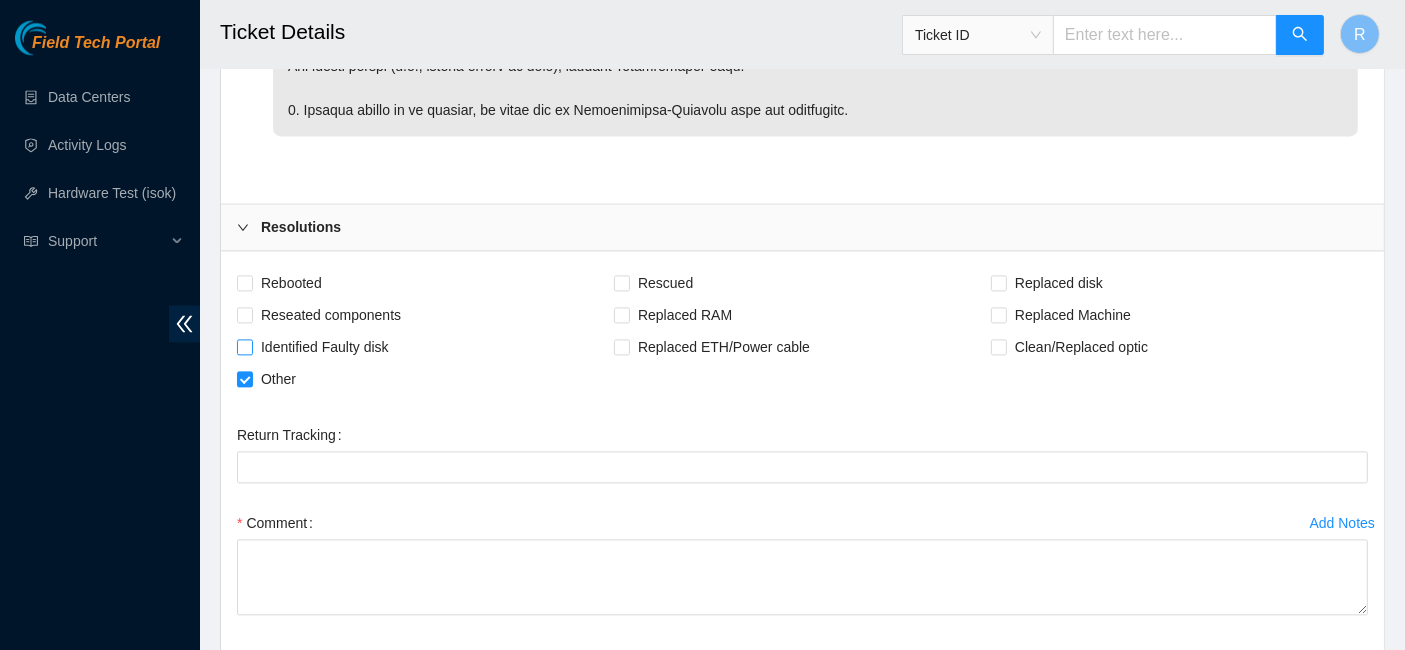 click on "Identified Faulty disk" at bounding box center [325, 347] 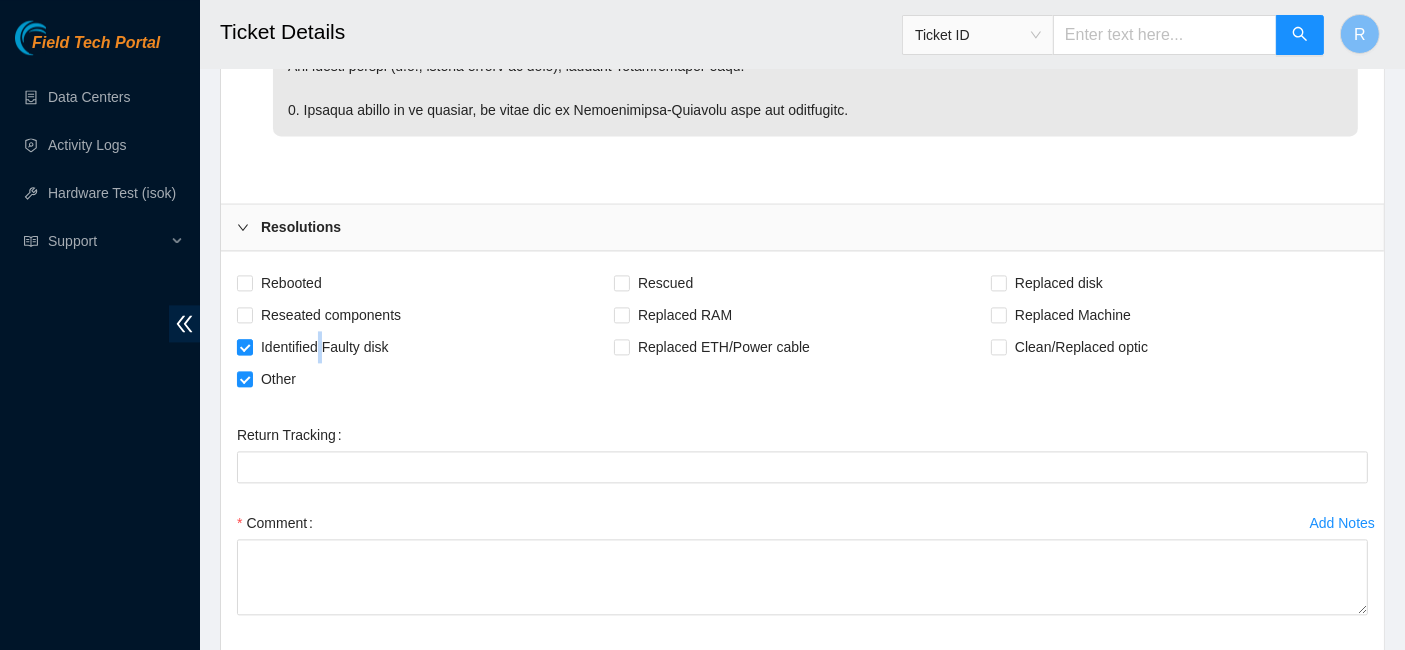 click on "Identified Faulty disk" at bounding box center (325, 347) 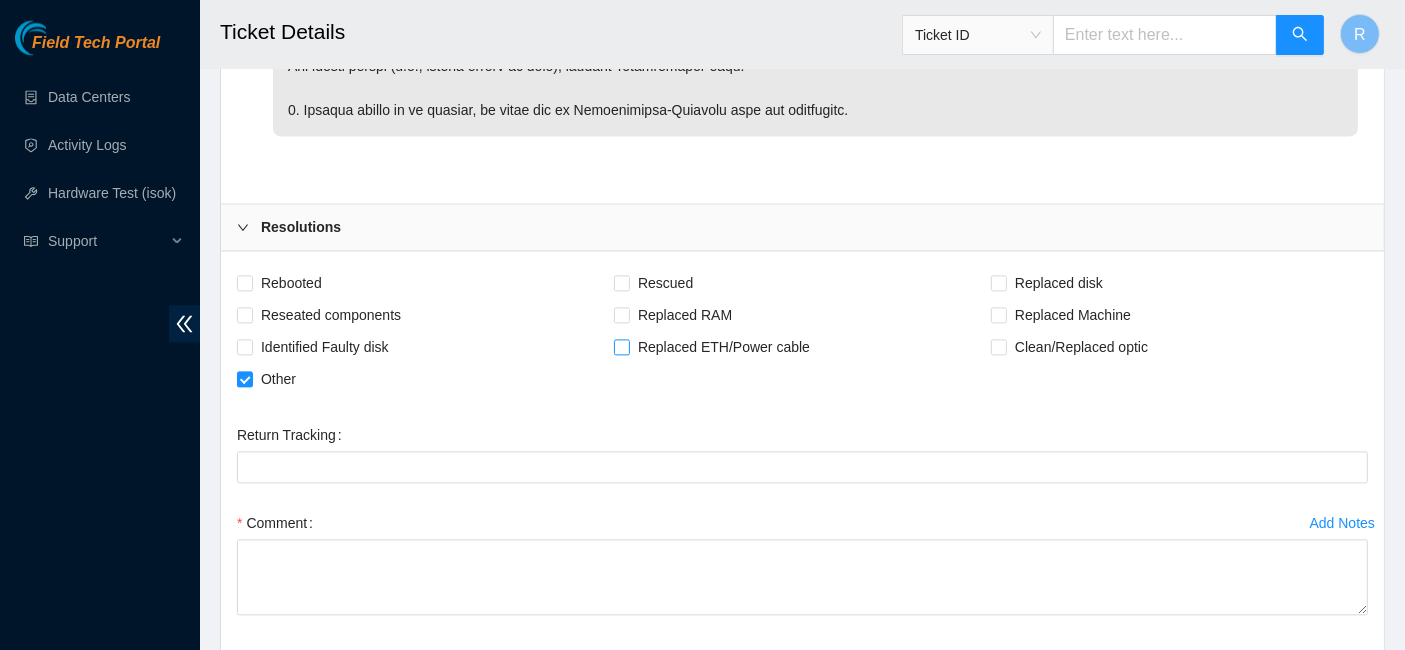 click on "Replaced ETH/Power cable" at bounding box center [724, 347] 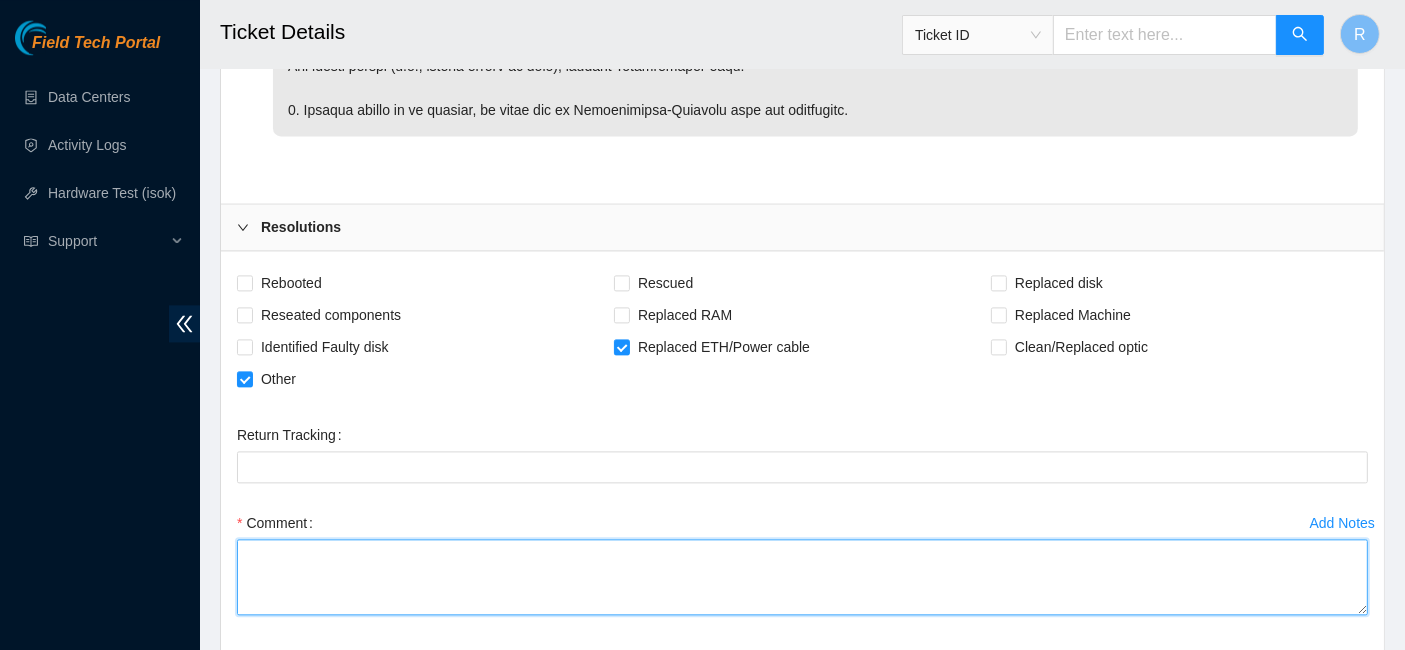 click on "Comment" at bounding box center [802, 577] 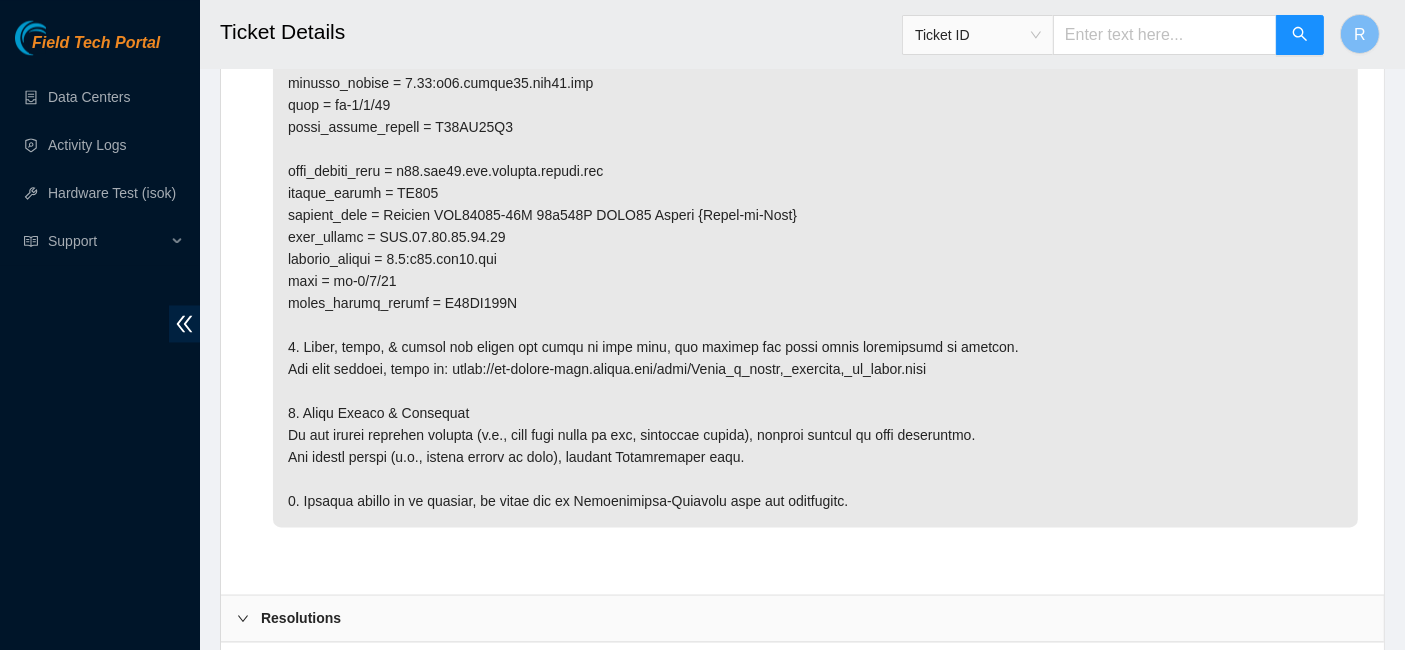 scroll, scrollTop: 3881, scrollLeft: 0, axis: vertical 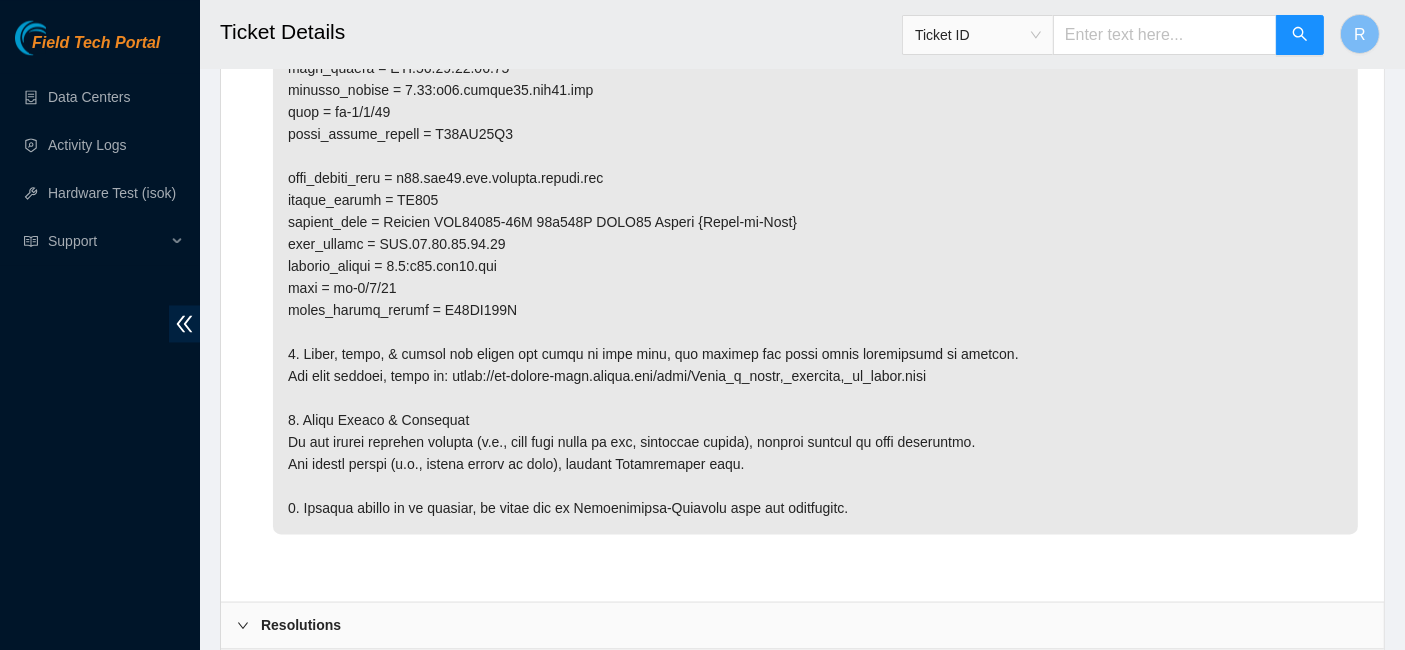 click at bounding box center [815, 189] 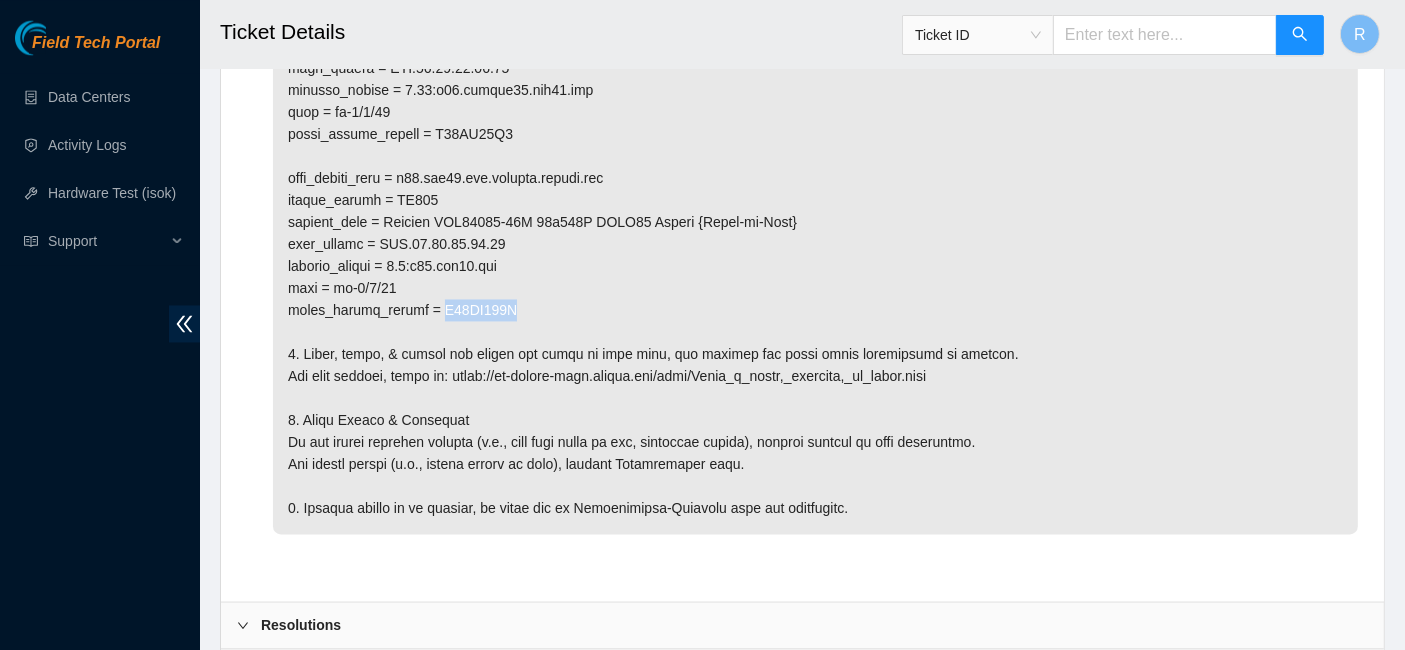 click at bounding box center (815, 189) 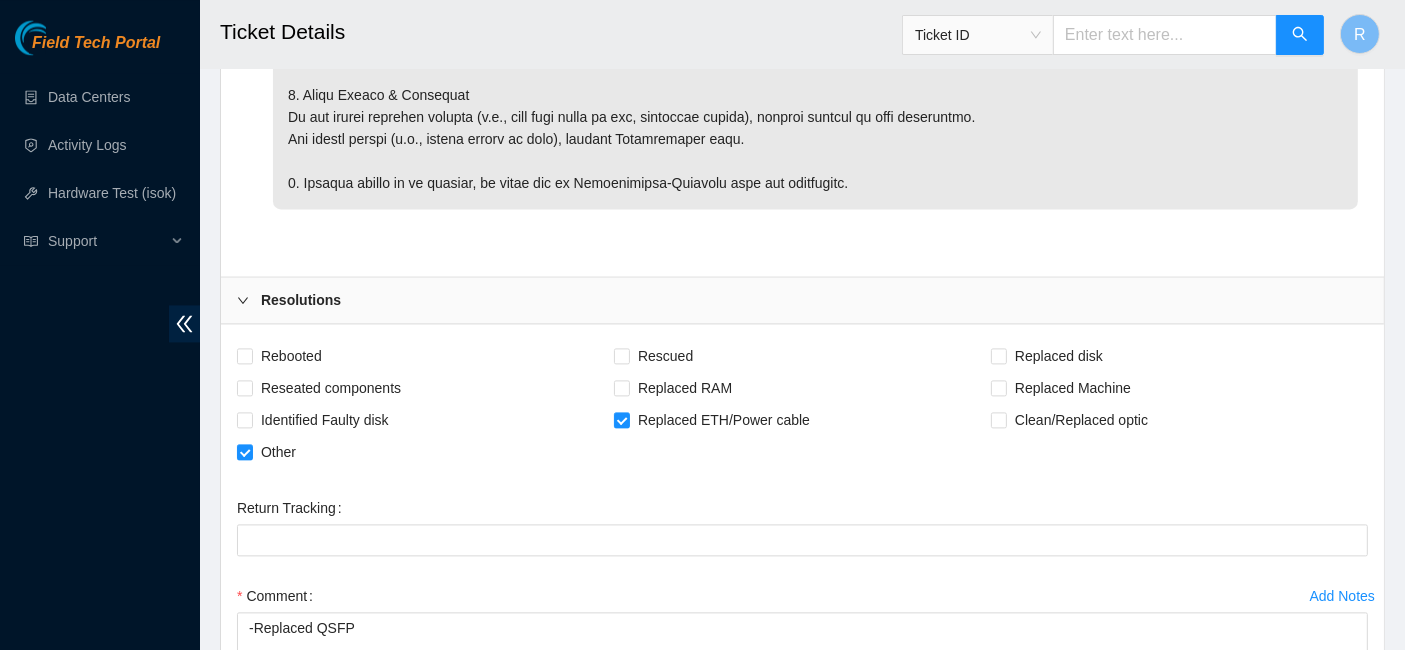 scroll, scrollTop: 4208, scrollLeft: 0, axis: vertical 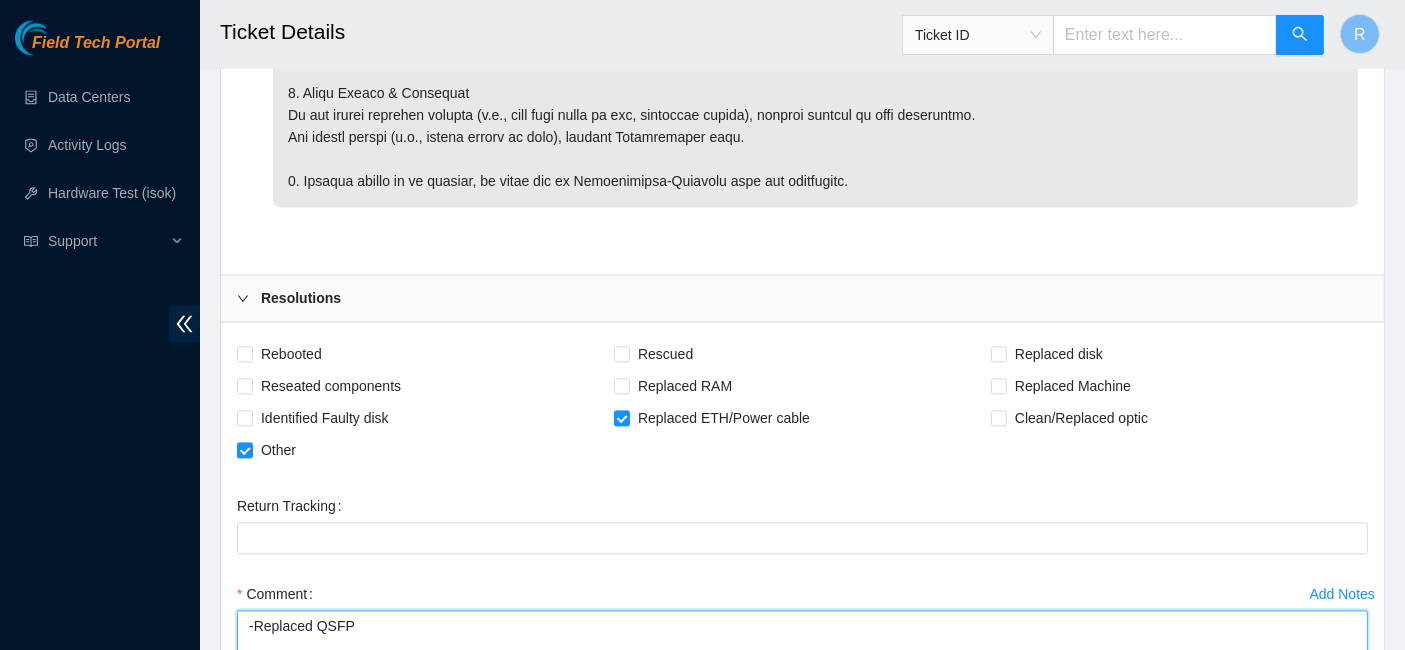 click on "-Replaced QSFP" at bounding box center (802, 648) 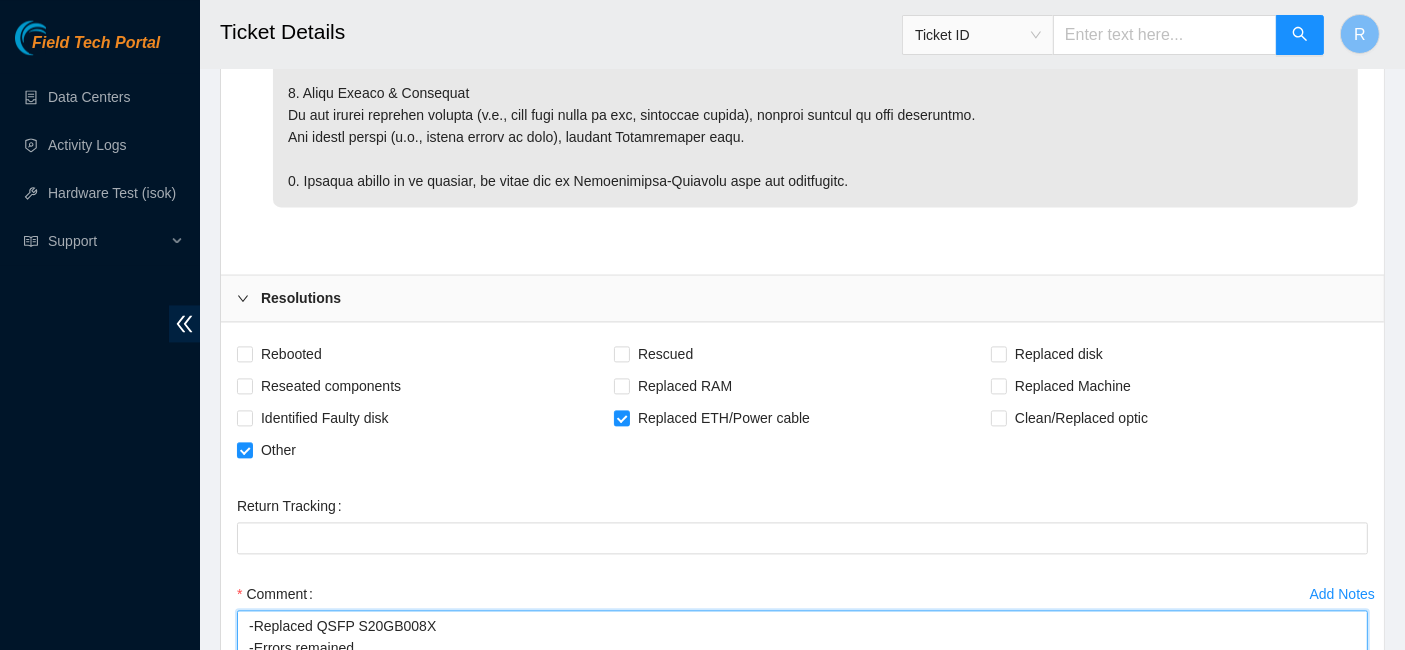 scroll, scrollTop: 4228, scrollLeft: 0, axis: vertical 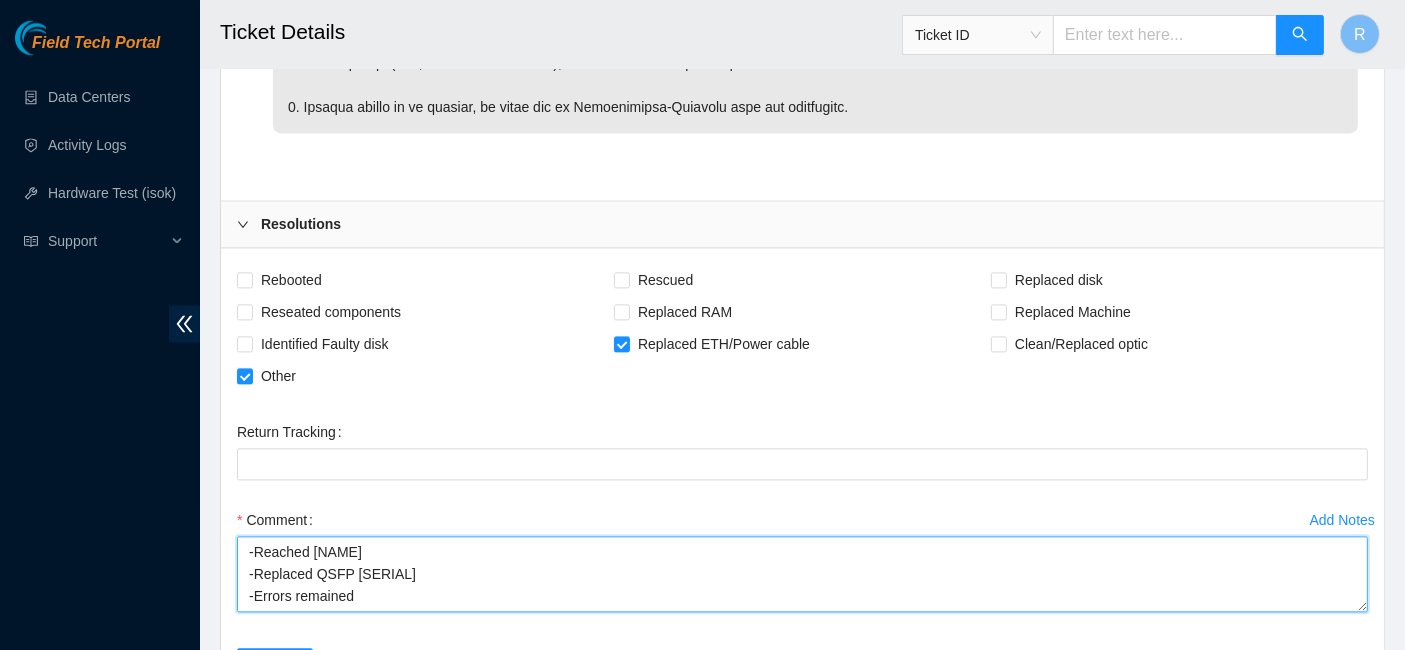 click on "-Reached [NAME]
-Replaced QSFP [SERIAL]
-Errors remained" at bounding box center (802, 574) 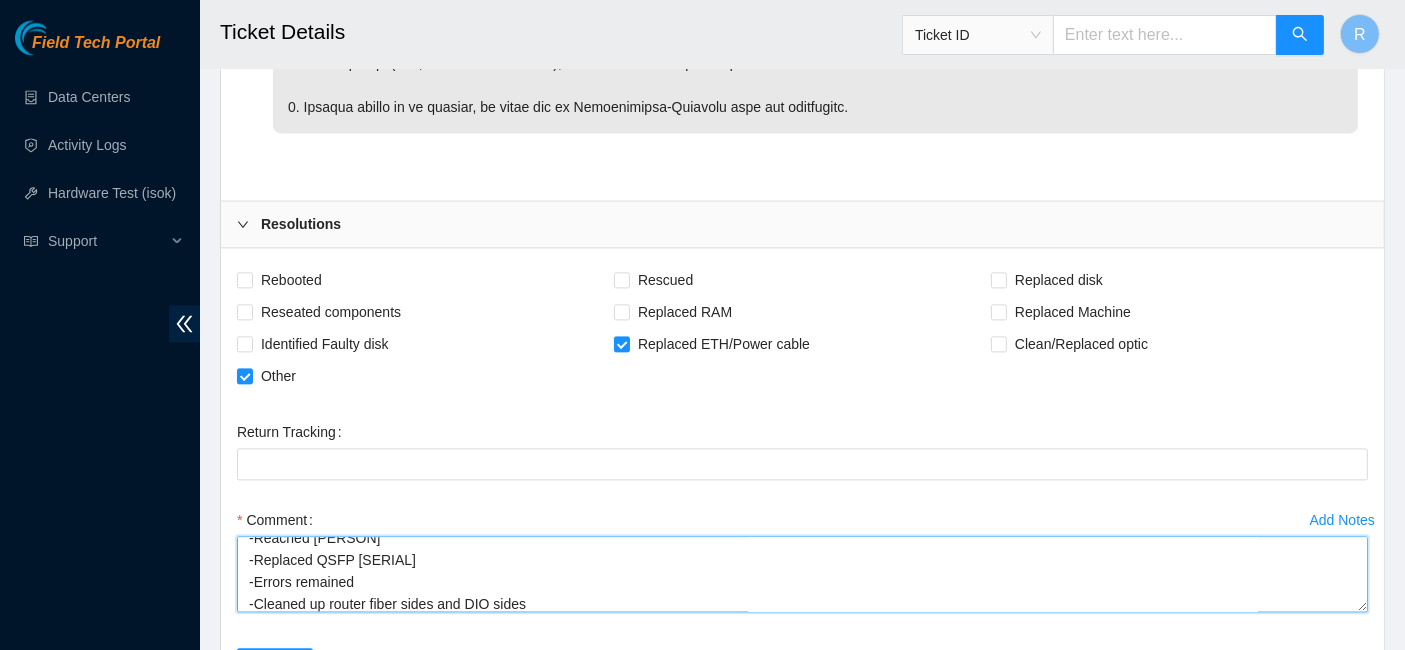 scroll, scrollTop: 15, scrollLeft: 0, axis: vertical 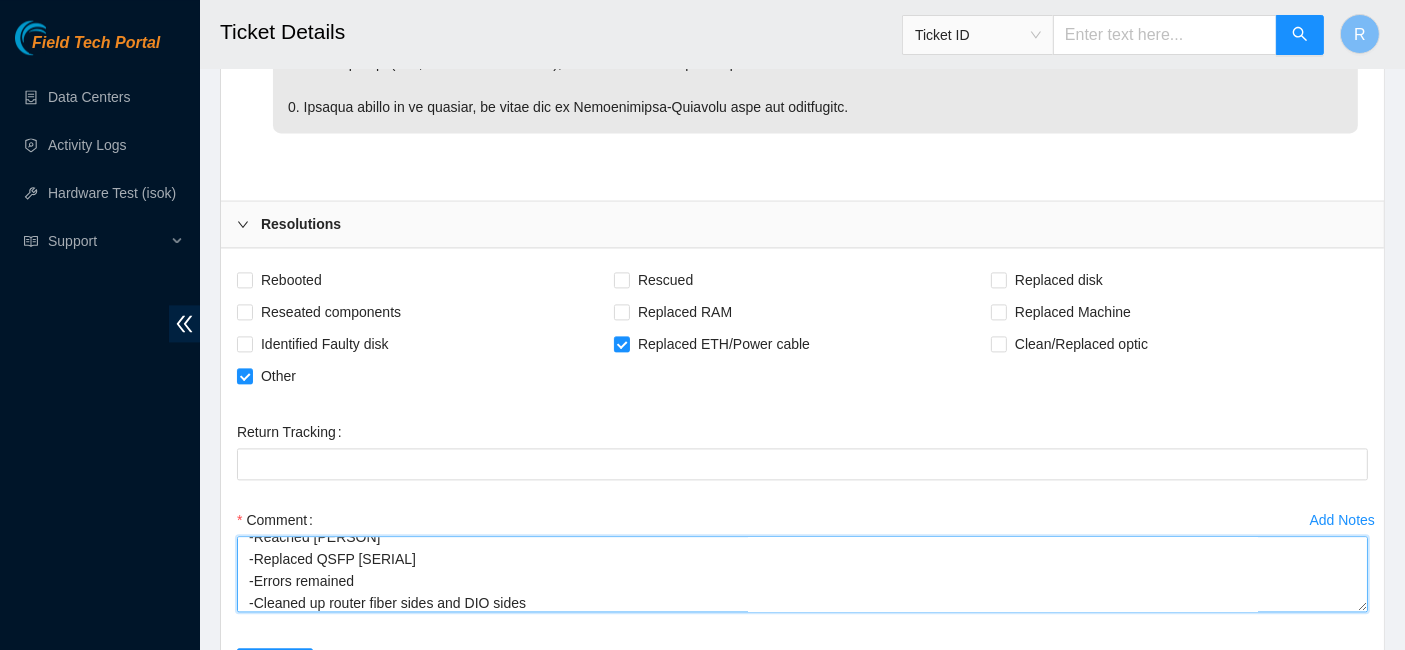 click on "-Reached [PERSON]
-Replaced QSFP [SERIAL]
-Errors remained
-Cleaned up router fiber sides and DIO sides
-Errors remained
-Placed loop from r02.border01 toward IEN" at bounding box center [802, 574] 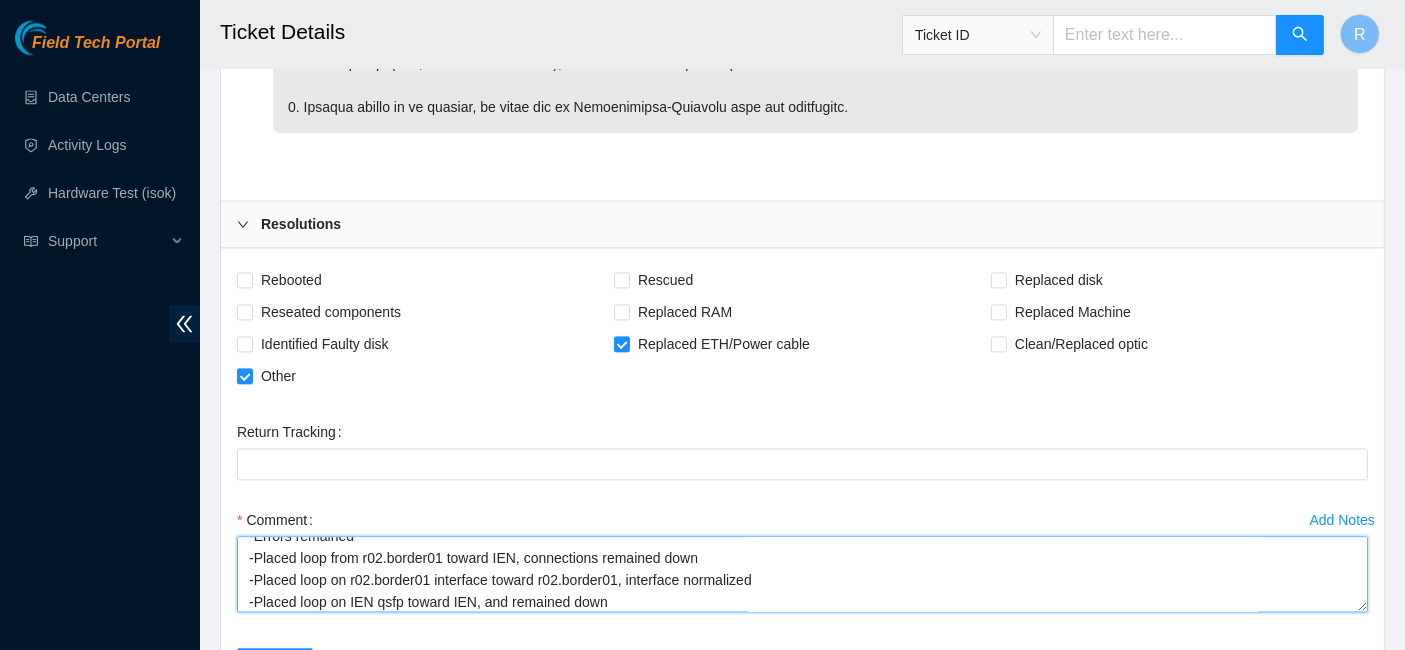 scroll, scrollTop: 126, scrollLeft: 0, axis: vertical 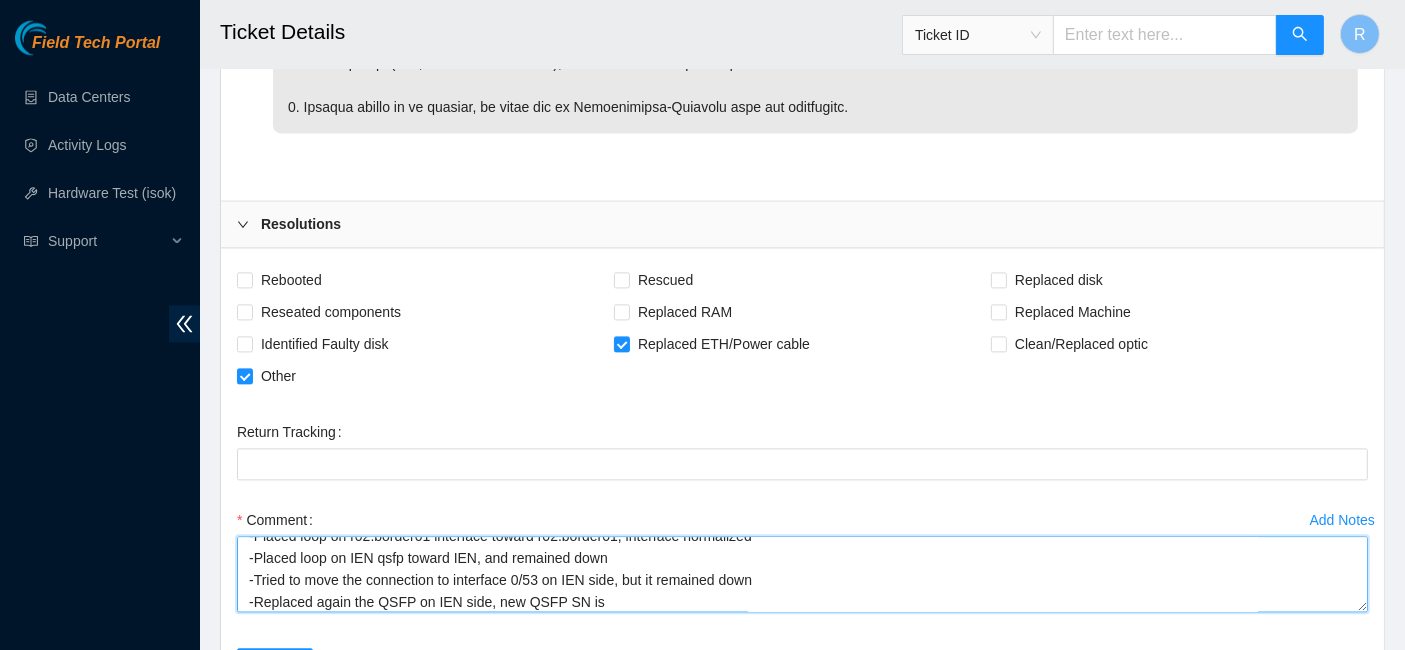 paste on "S20GB00RU" 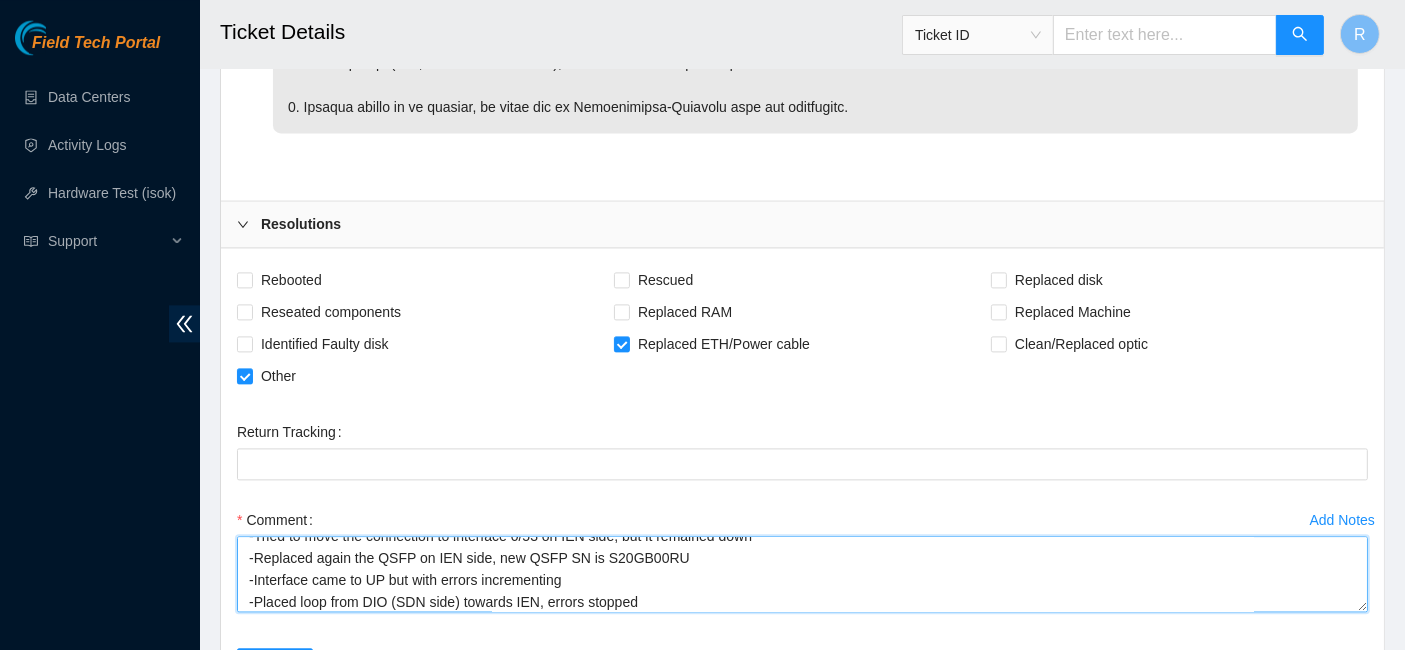 scroll, scrollTop: 214, scrollLeft: 0, axis: vertical 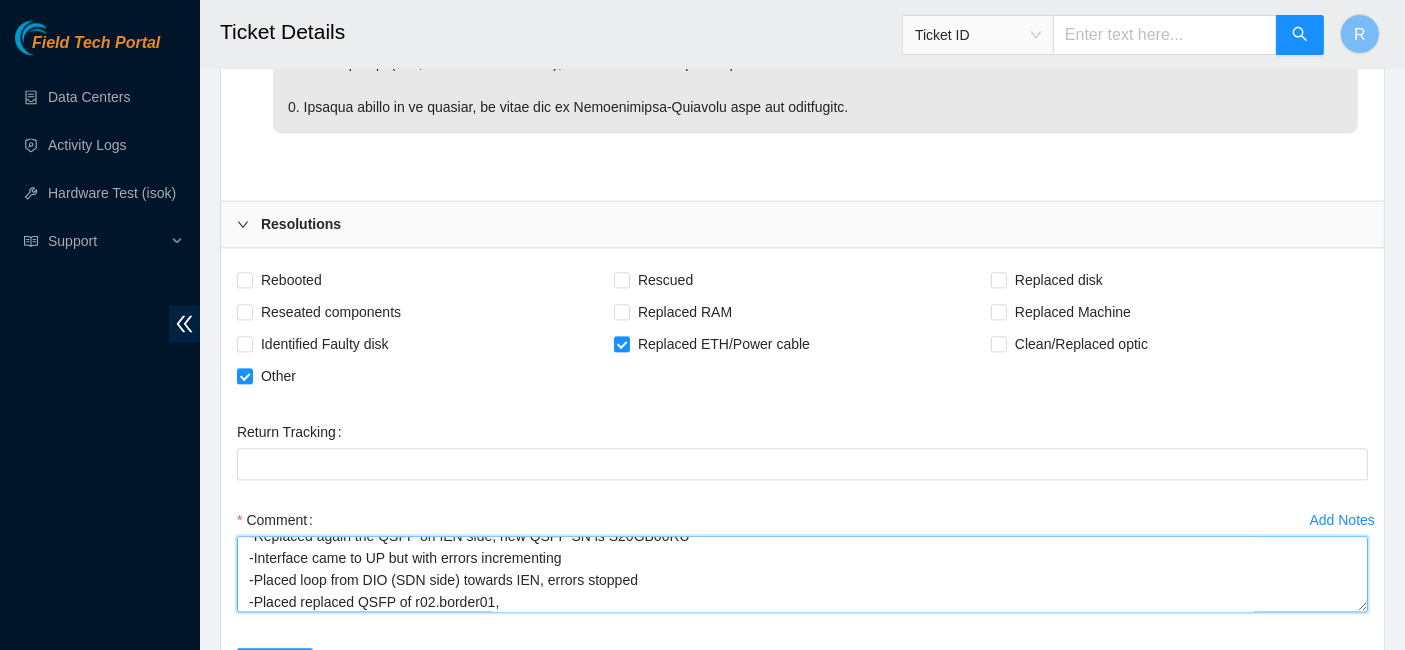 click on "-Reached Ray
-Replaced QSFP S20GB008X
-Interface remained down
-Cleaned up router fiber sides and DIO sides
-Errors remained
-Placed loop from r02.border01 toward IEN, connections remained down
-Placed loop on r02.border01 interface toward r02.border01, interface normalized
-Placed loop on IEN qsfp toward IEN, and remained down
-Tried to move the connection to interface 0/53 on IEN side, but it remained down
-Replaced again the QSFP on IEN side, new QSFP SN is S20GB00RU
-Interface came to UP but with errors incrementing
-Placed loop from DIO (SDN side) towards IEN, errors stopped
-Placed replaced QSFP of r02.border01," at bounding box center (802, 574) 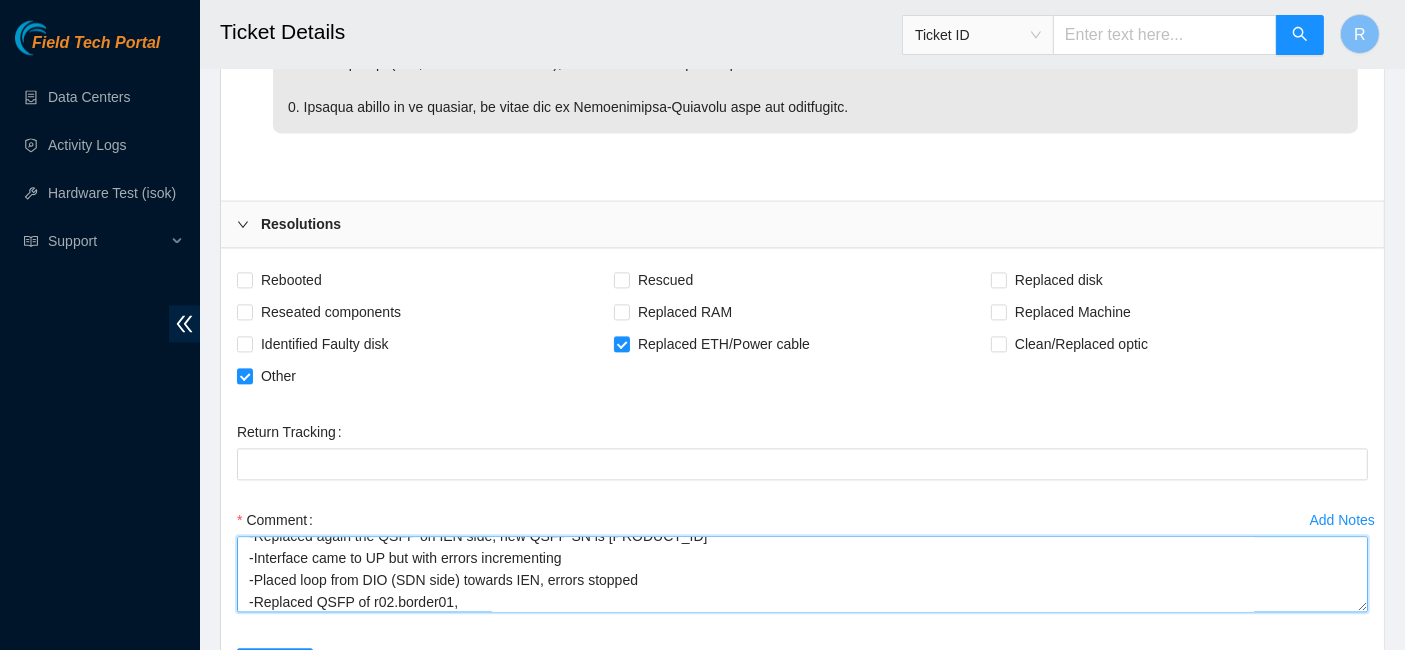 click on "-Reached [PERSON]
-Replaced QSFP [PRODUCT_ID]
-Interface remained down
-Cleaned up router fiber sides and DIO sides
-Errors remained
-Placed loop from r02.border01 toward IEN, connections remained down
-Placed loop on r02.border01 interface toward r02.border01, interface normalized
-Placed loop on IEN qsfp toward IEN, and remained down
-Tried to move the connection to interface 0/53 on IEN side, but it remained down
-Replaced again the QSFP on IEN side, new QSFP SN is [PRODUCT_ID]
-Interface came to UP but with errors incrementing
-Placed loop from DIO (SDN side) towards IEN, errors stopped
-Replaced QSFP of r02.border01," at bounding box center (802, 574) 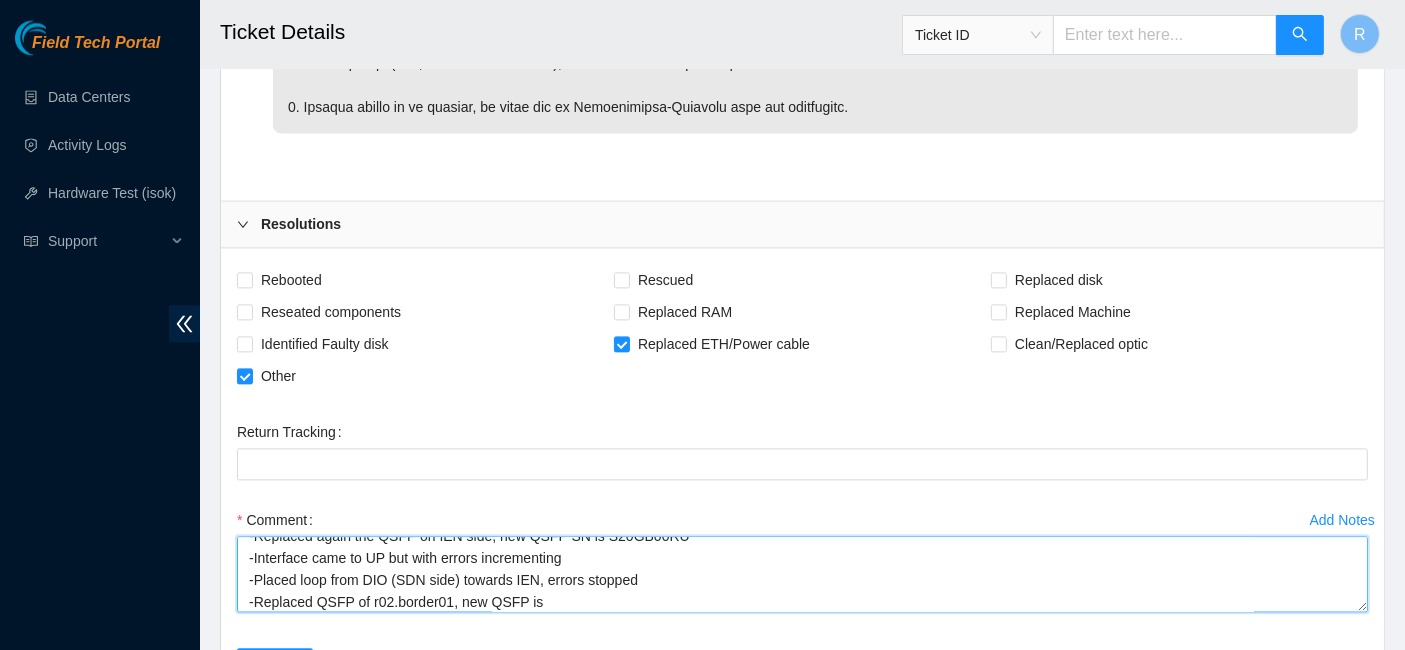 paste on "S20GB01XL" 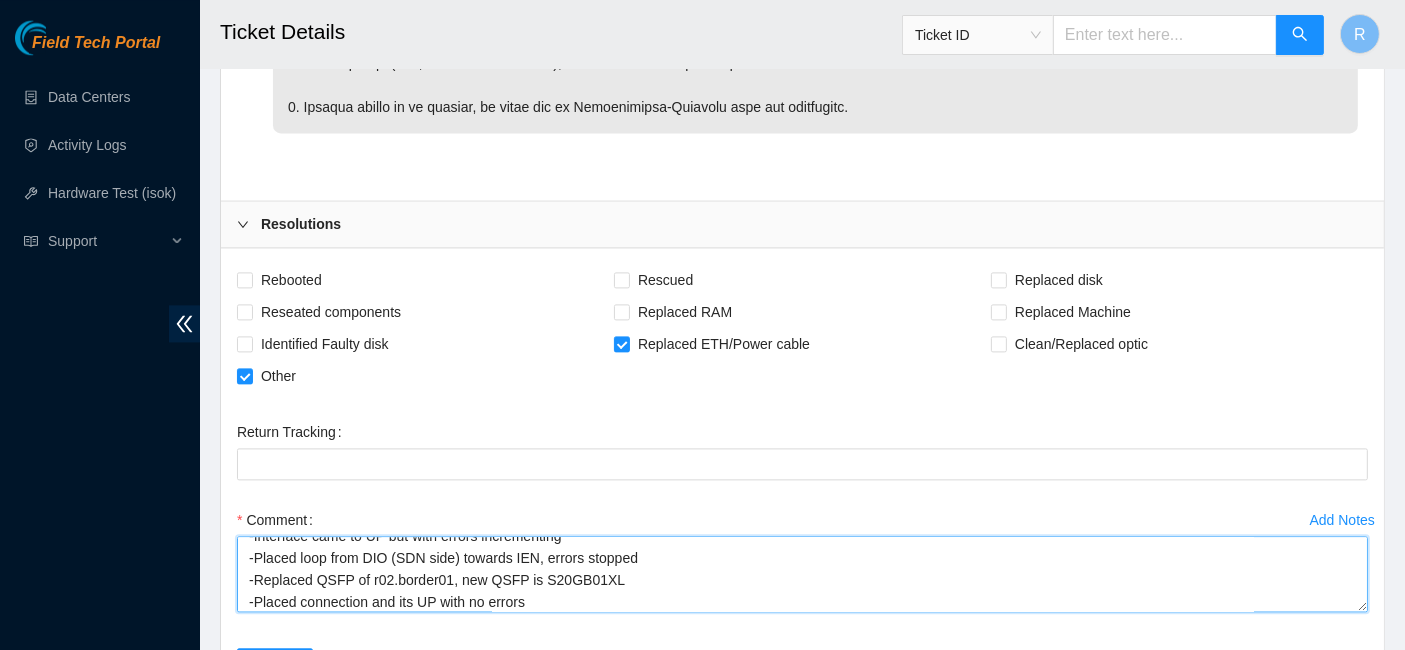 scroll, scrollTop: 258, scrollLeft: 0, axis: vertical 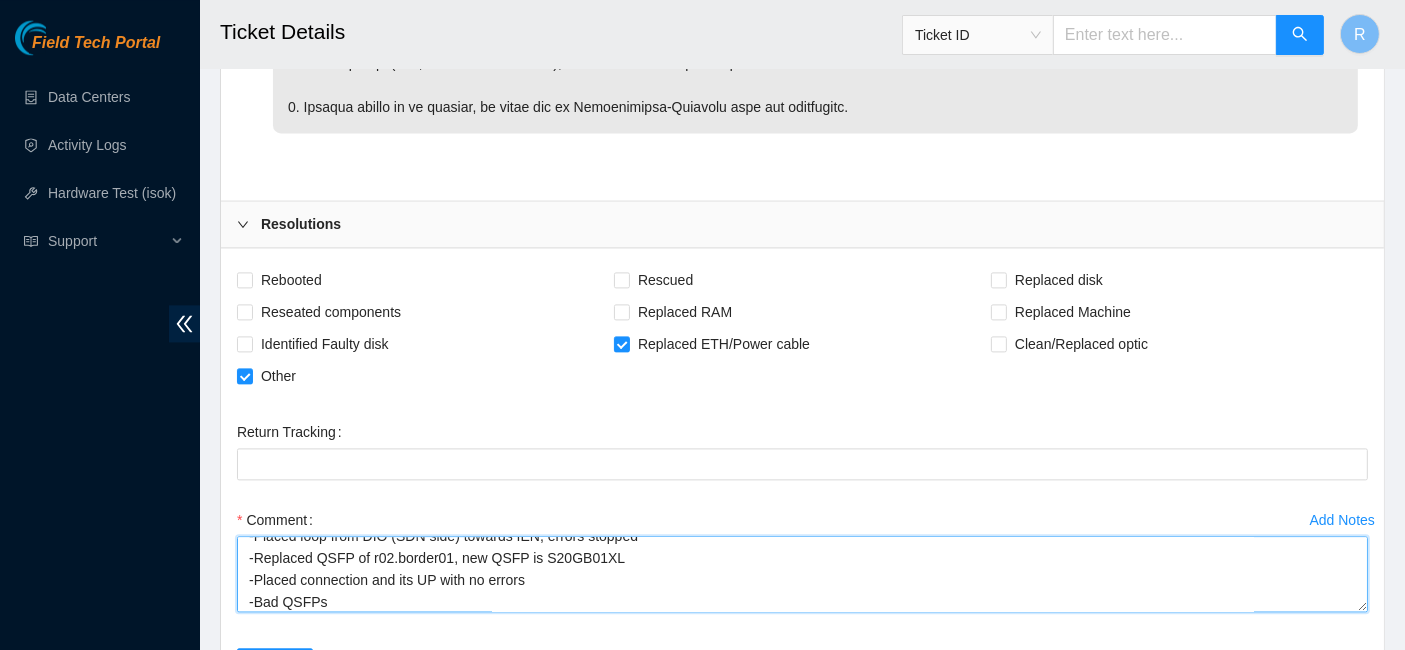 paste on "S20GB01XL and S20GB00RU" 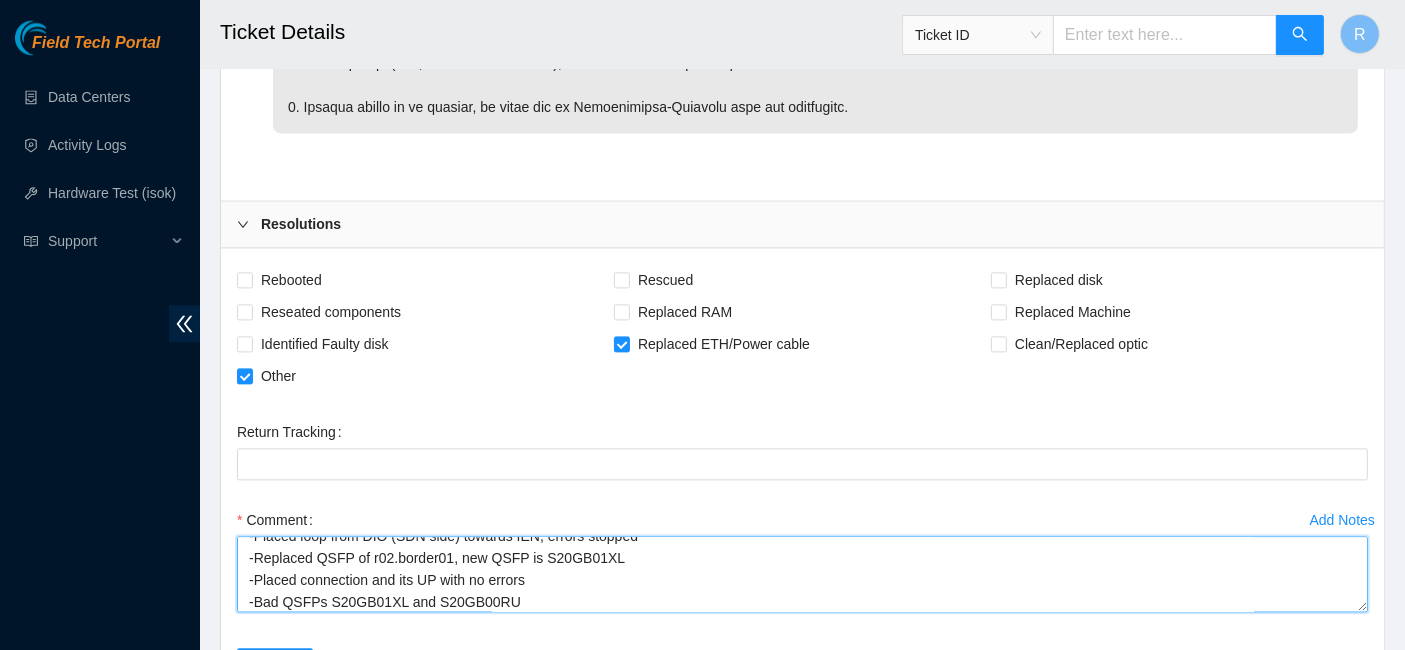scroll, scrollTop: 285, scrollLeft: 0, axis: vertical 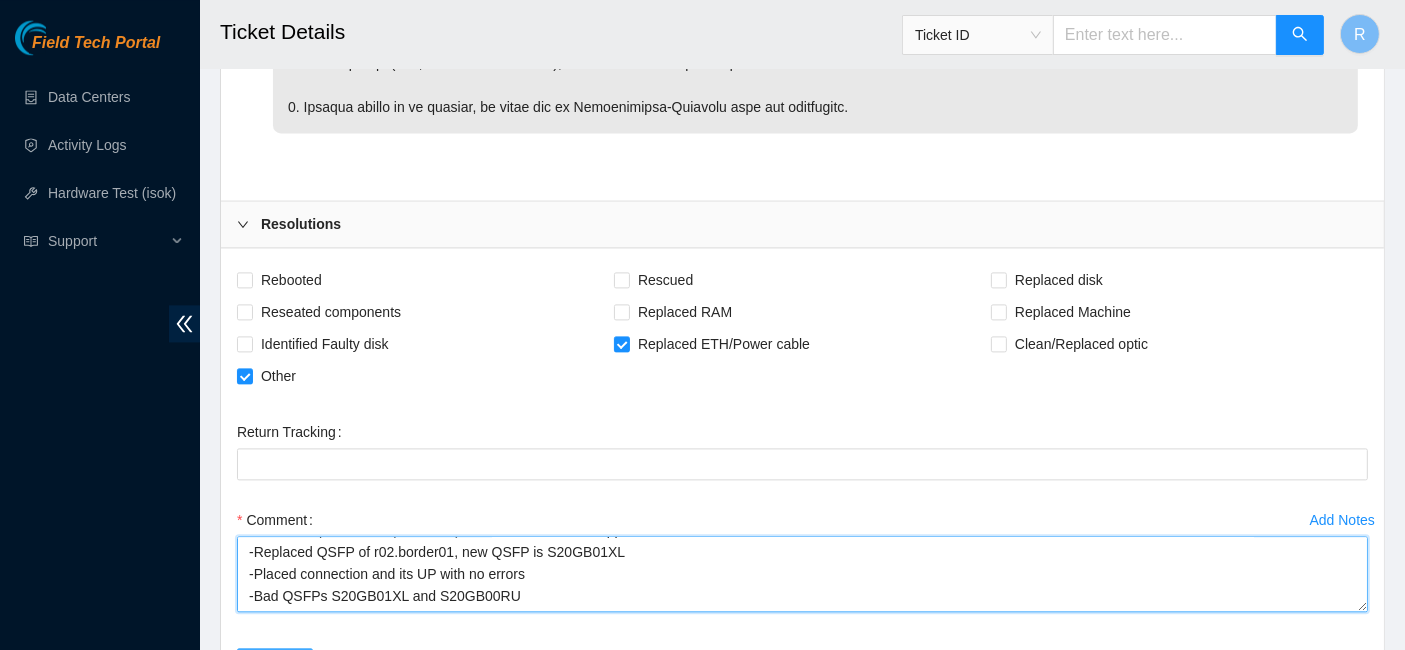 type on "-Reached Ray
-Replaced QSFP S20GB008X
-Interface remained down
-Cleaned up router fiber sides and DIO sides
-Errors remained
-Placed loop from r02.border01 toward IEN, connections remained down
-Placed loop on r02.border01 interface toward r02.border01, interface normalized
-Placed loop on IEN qsfp toward IEN, and remained down
-Tried to move the connection to interface 0/53 on IEN side, but it remained down
-Replaced again the QSFP on IEN side, new QSFP SN is S20GB00RU
-Interface came to UP but with errors incrementing
-Placed loop from DIO (SDN side) towards IEN, errors stopped
-Replaced QSFP of r02.border01, new QSFP is S20GB01XL
-Placed connection and its UP with no errors
-Bad QSFPs S20GB01XL and S20GB00RU" 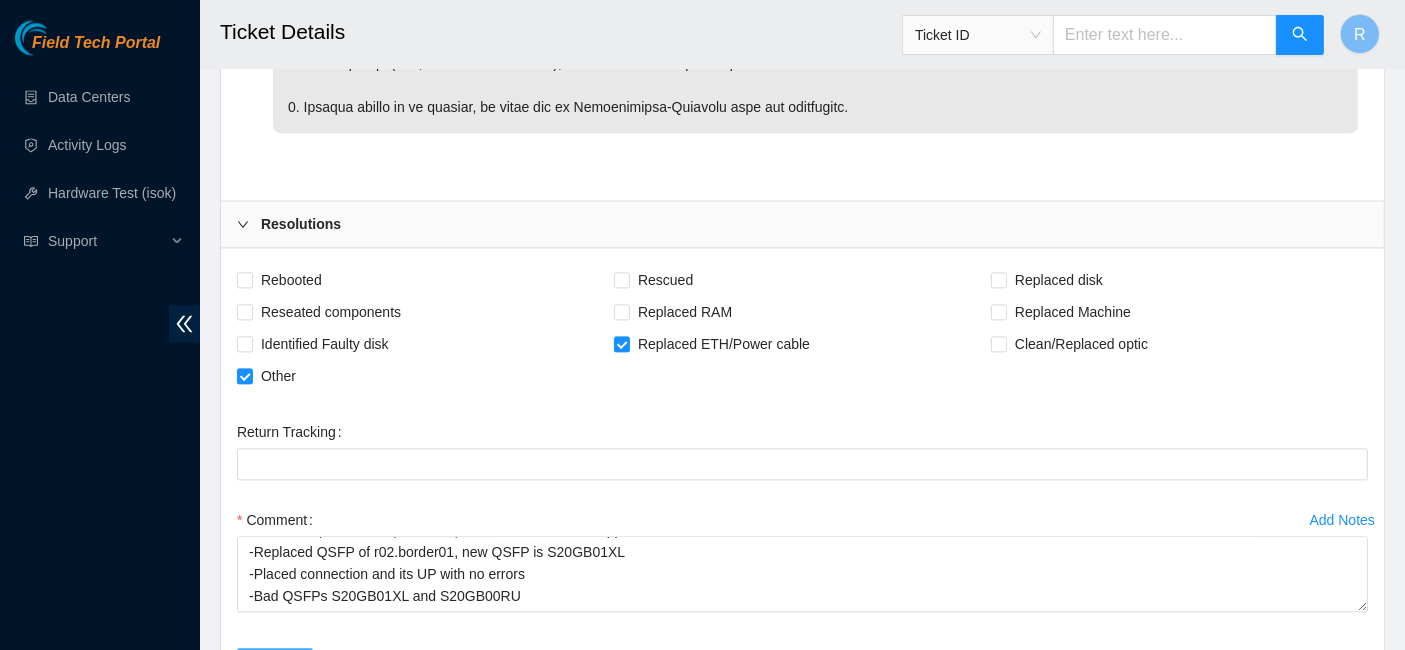 click on "Submit" at bounding box center [275, 664] 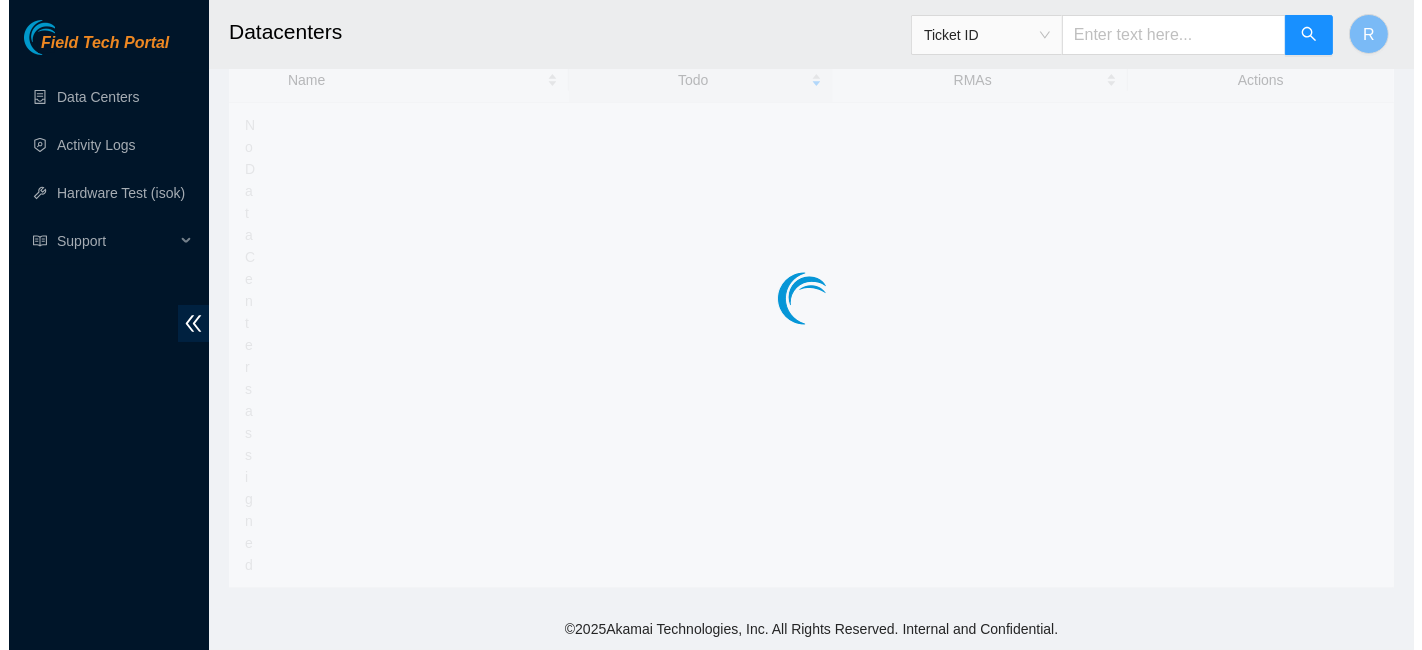 scroll, scrollTop: 0, scrollLeft: 0, axis: both 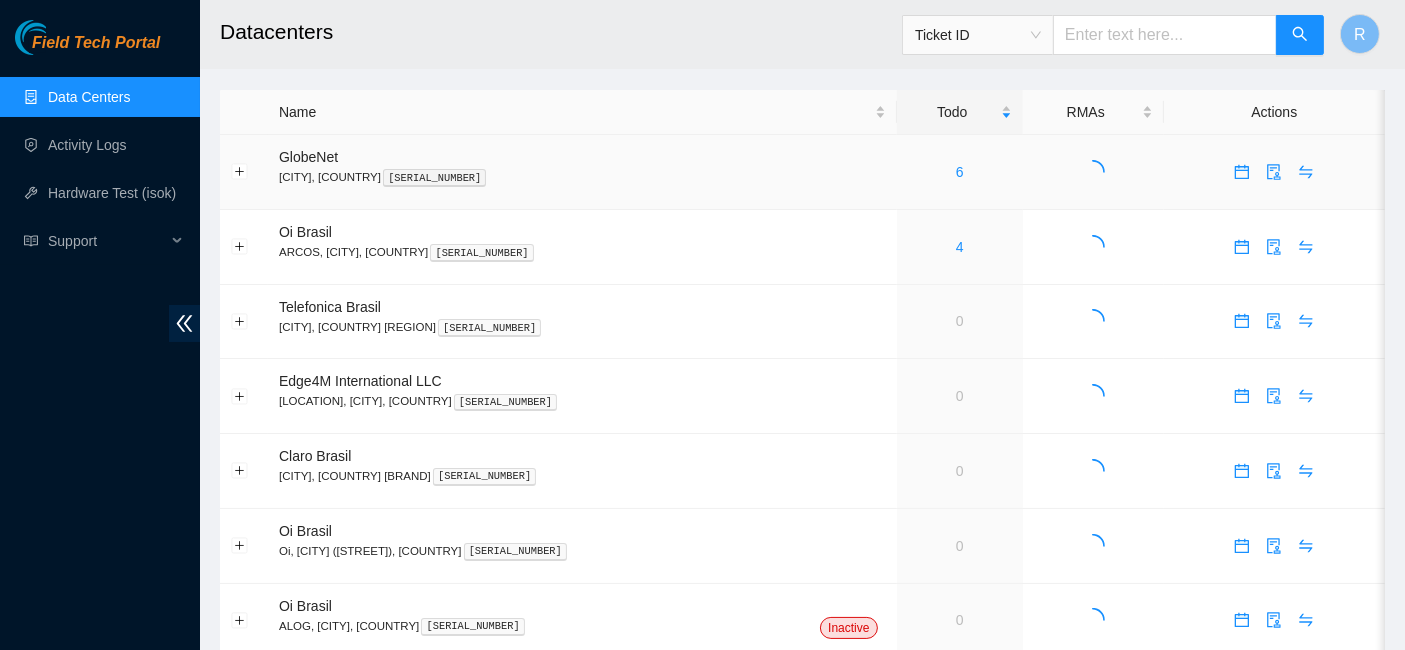 click on "6" at bounding box center (960, 172) 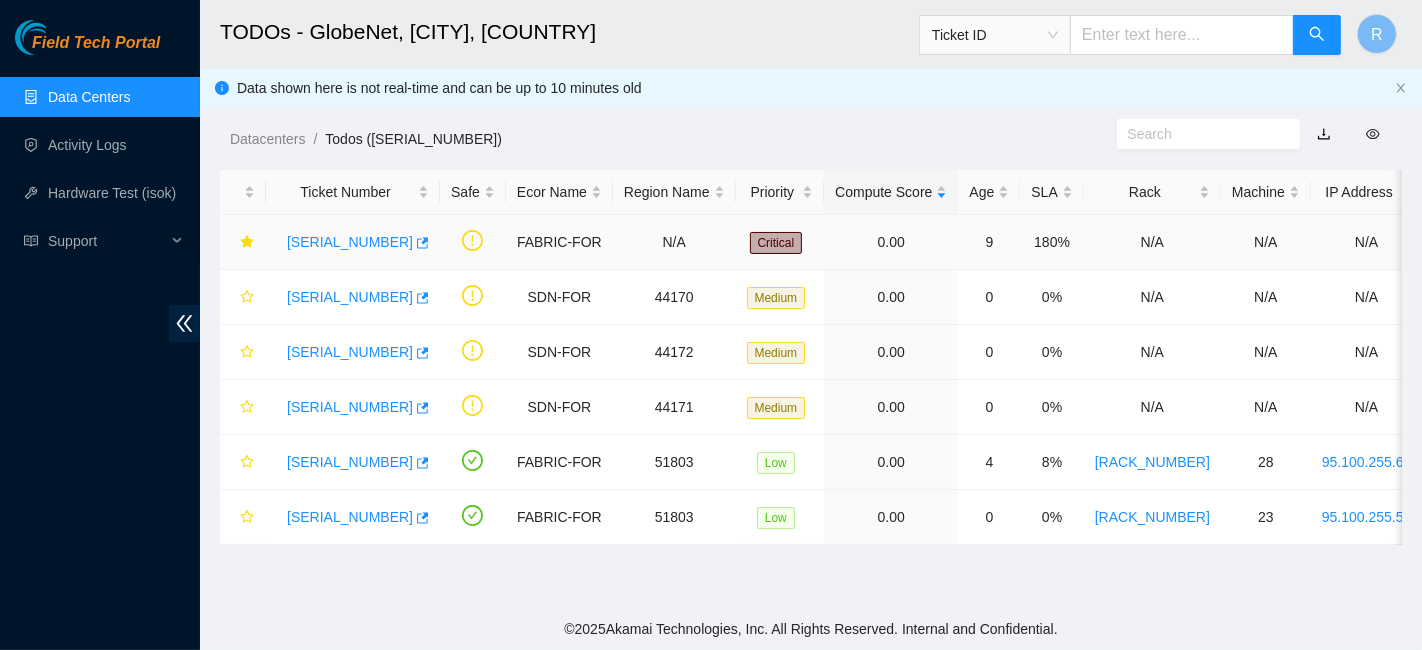 click on "B-W-13BVT8P" at bounding box center (350, 242) 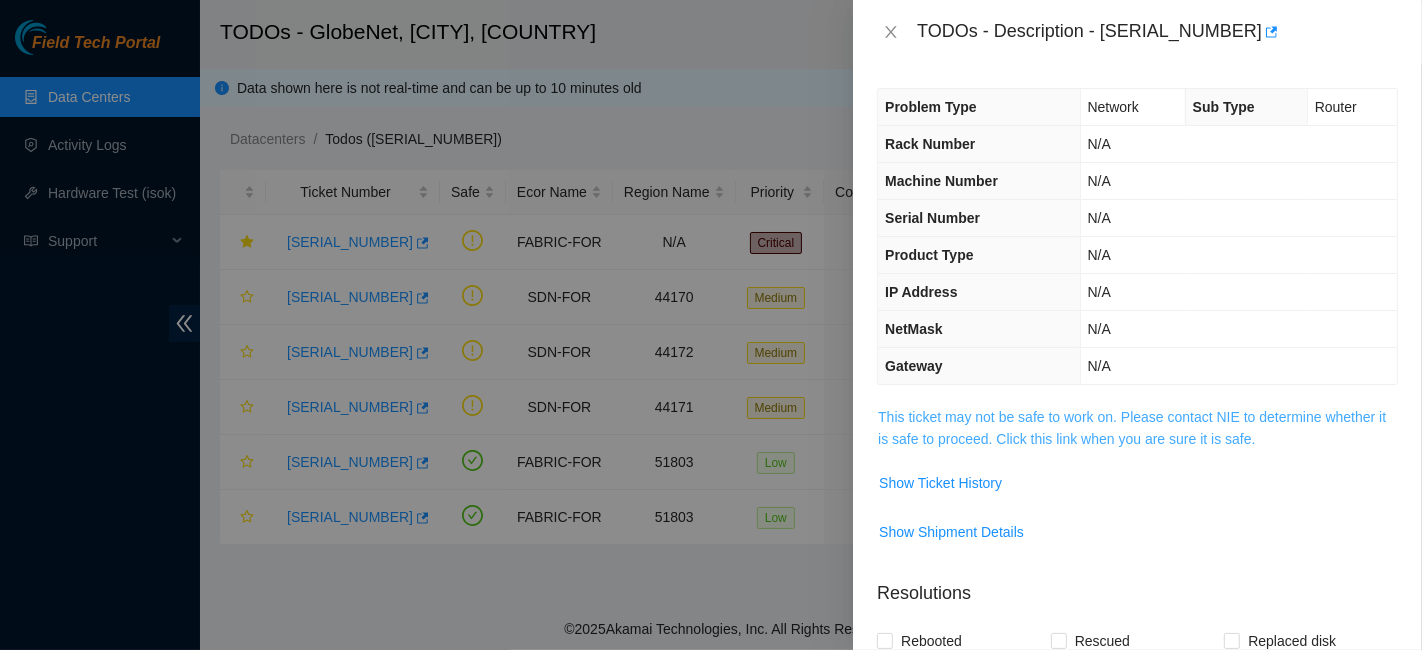 click on "This ticket may not be safe to work on. Please contact NIE to determine whether it is safe to proceed. Click this link when you are sure it is safe." at bounding box center (1132, 428) 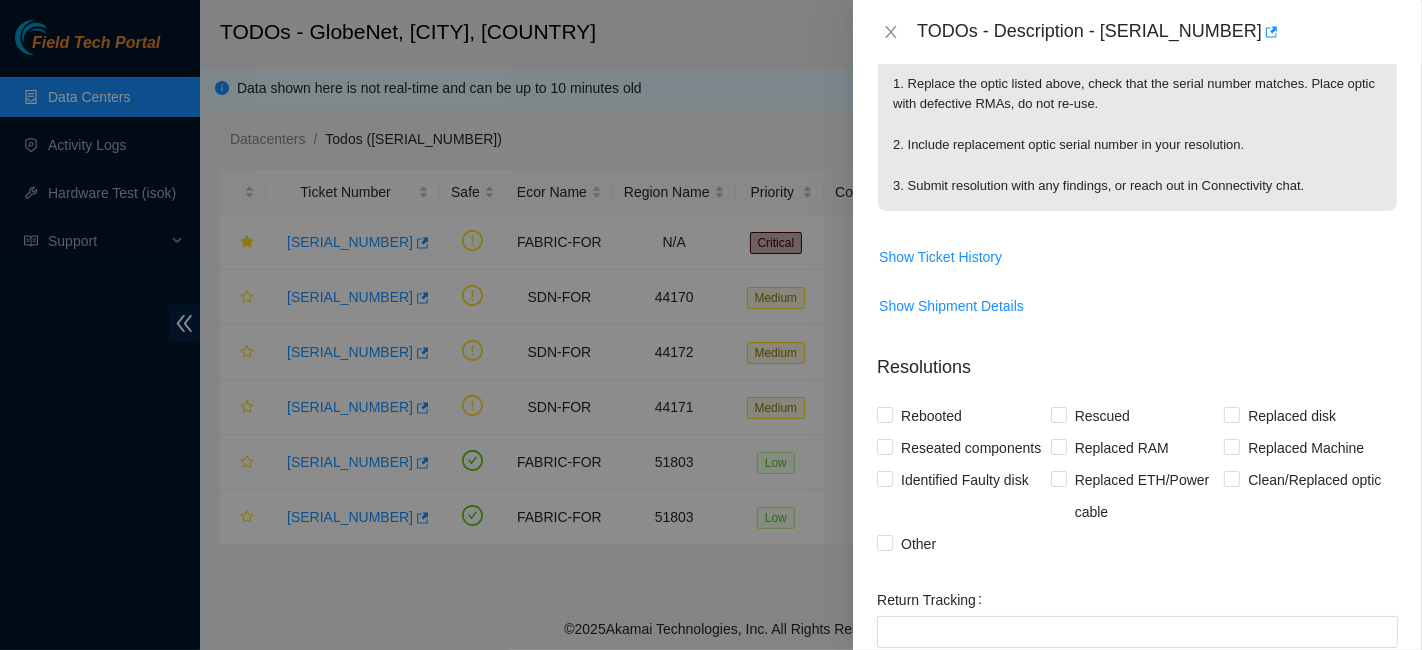 scroll, scrollTop: 677, scrollLeft: 0, axis: vertical 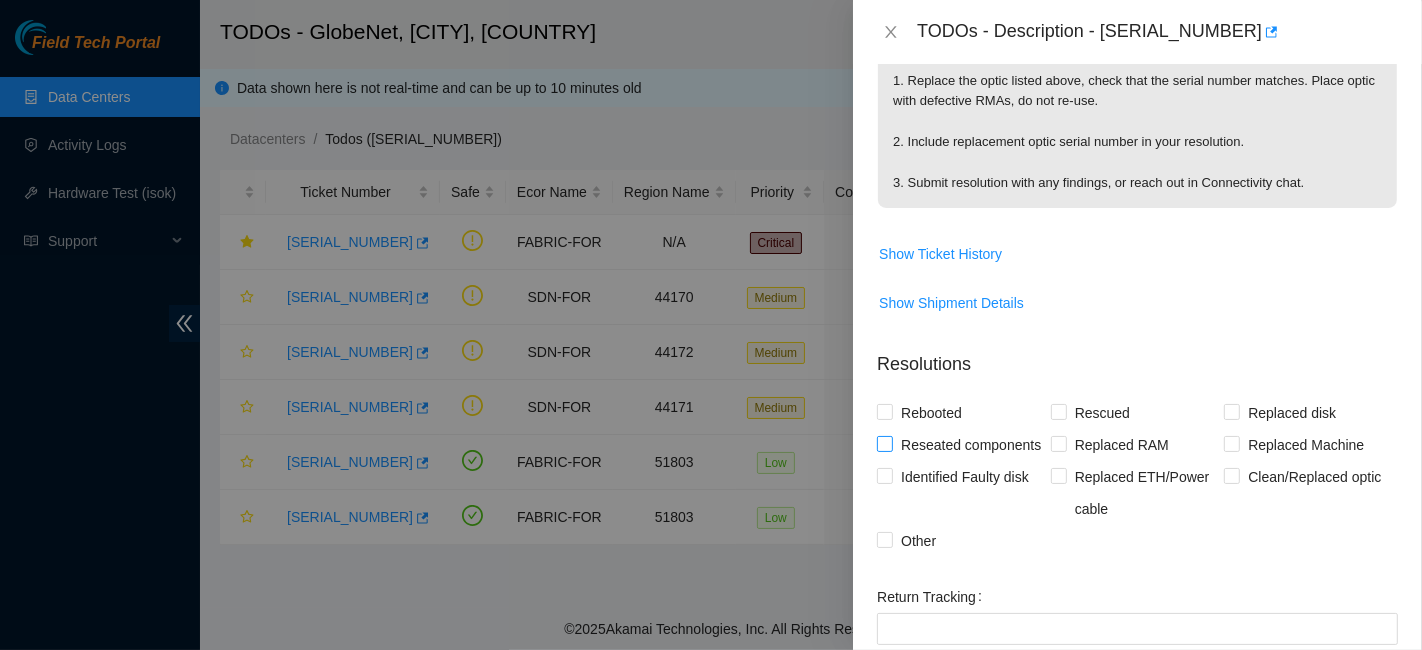 click on "Reseated components" at bounding box center [971, 445] 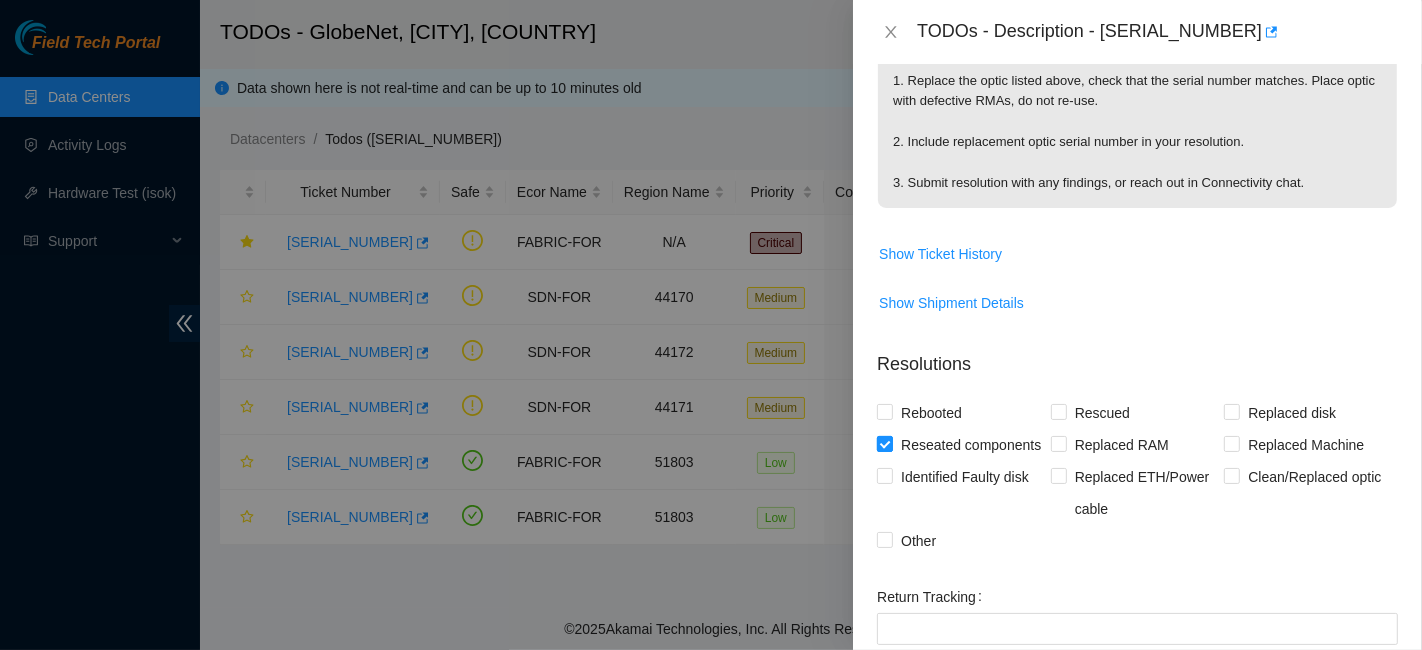click on "Reseated components" at bounding box center [971, 445] 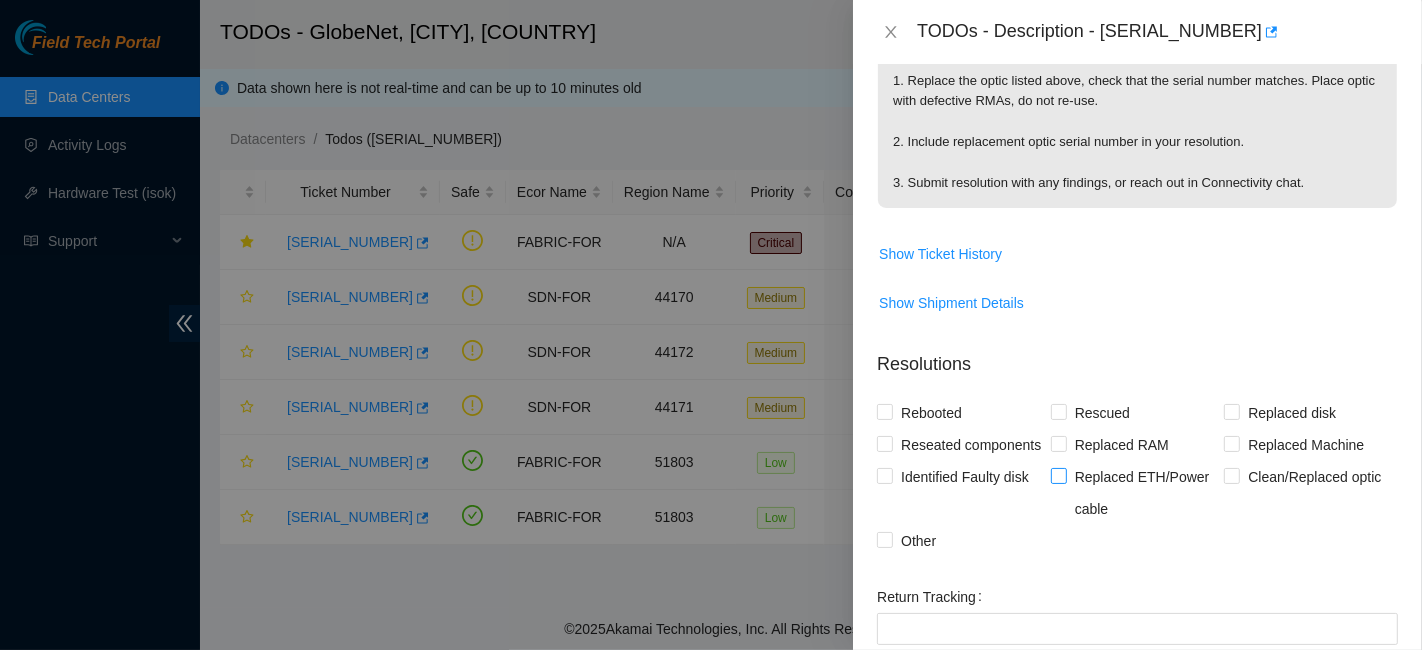 click on "Replaced ETH/Power cable" at bounding box center [1146, 493] 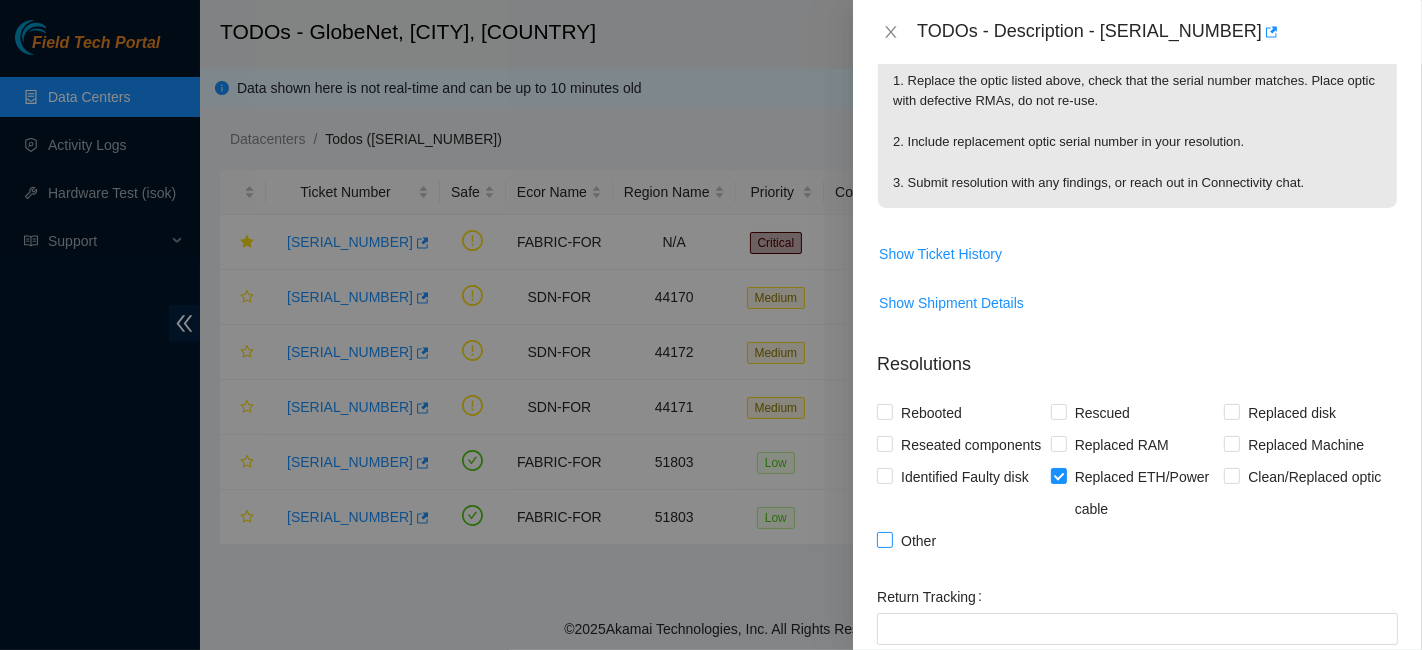 click on "Other" at bounding box center [918, 541] 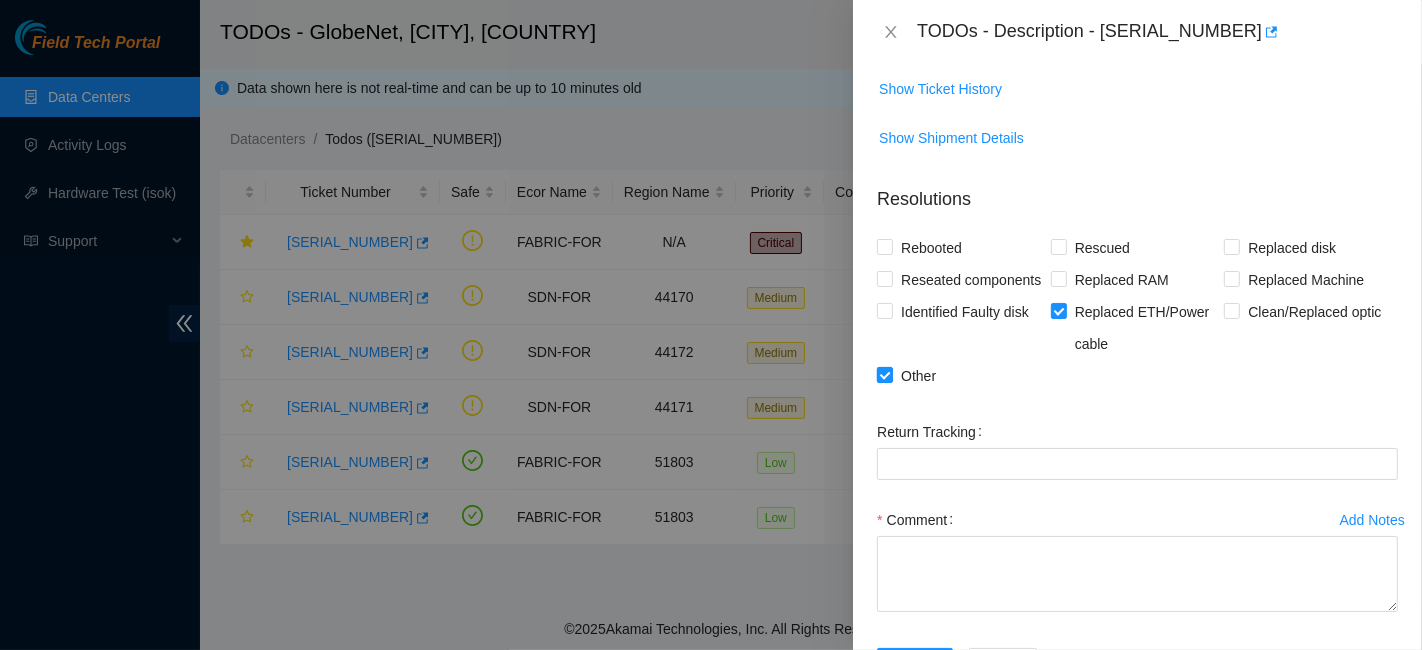 scroll, scrollTop: 968, scrollLeft: 0, axis: vertical 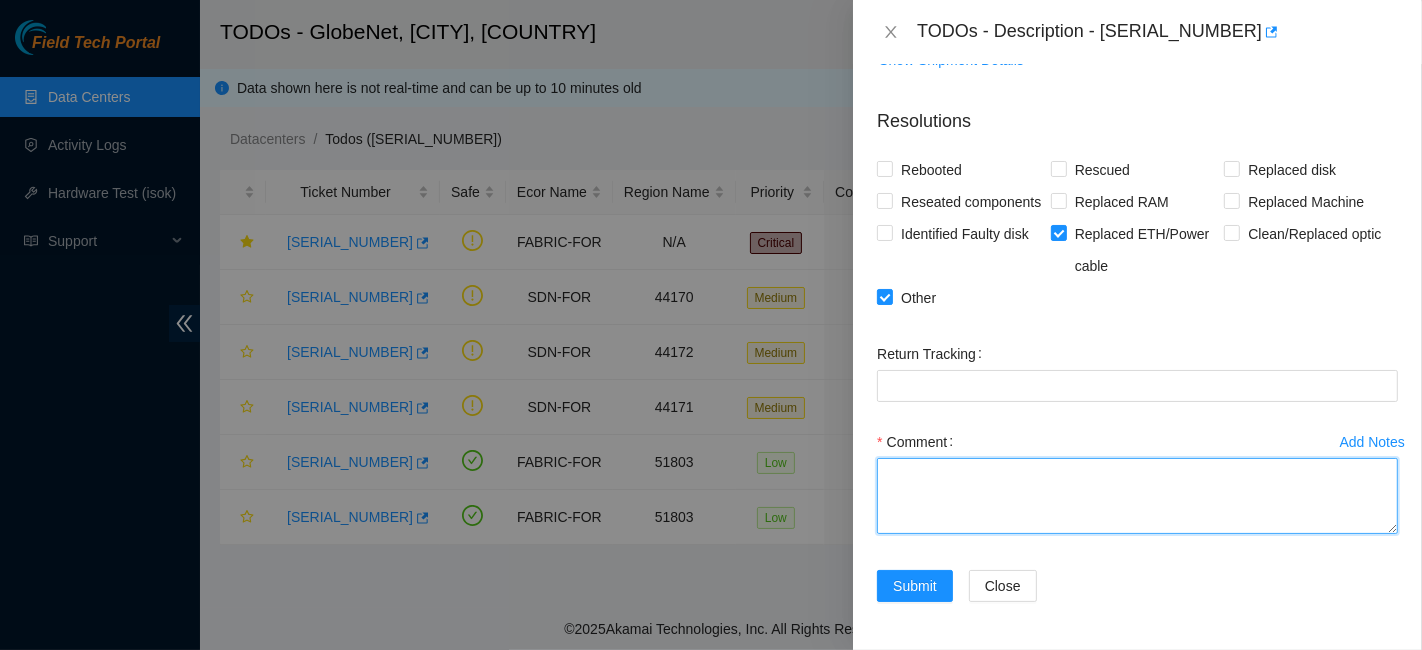 click on "Comment" at bounding box center [1137, 496] 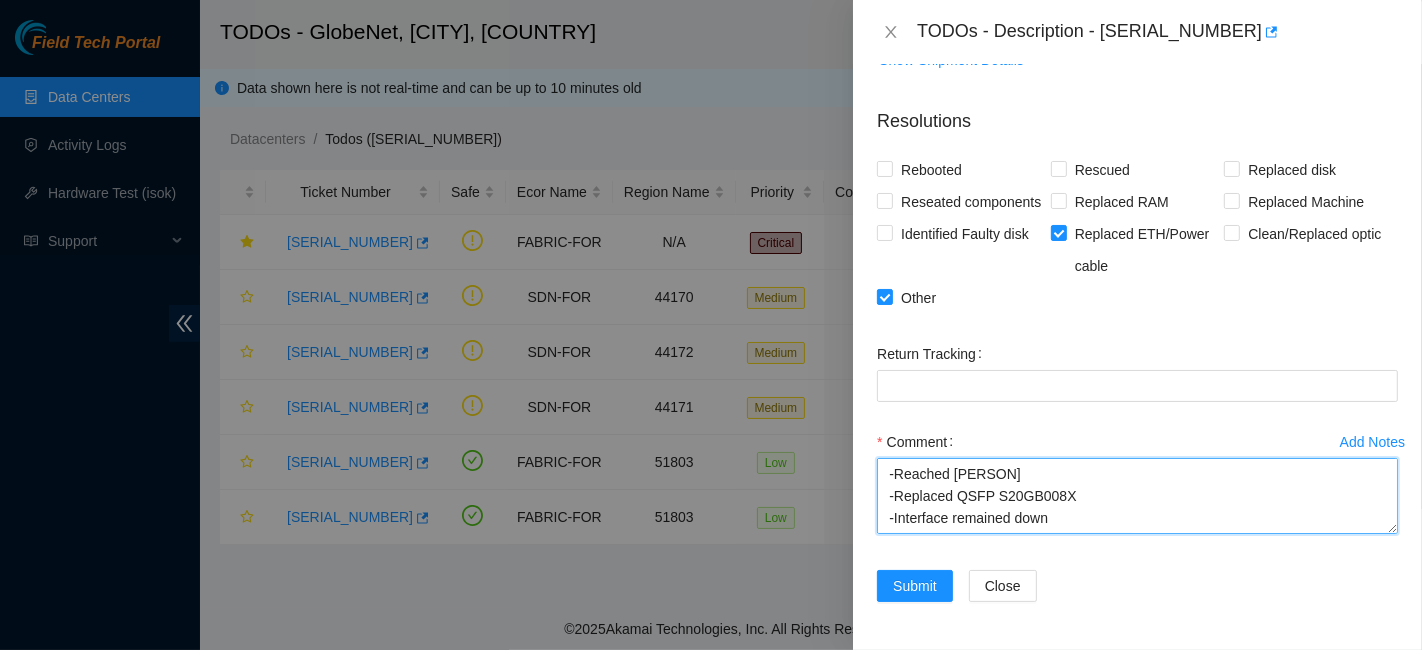 scroll, scrollTop: 324, scrollLeft: 0, axis: vertical 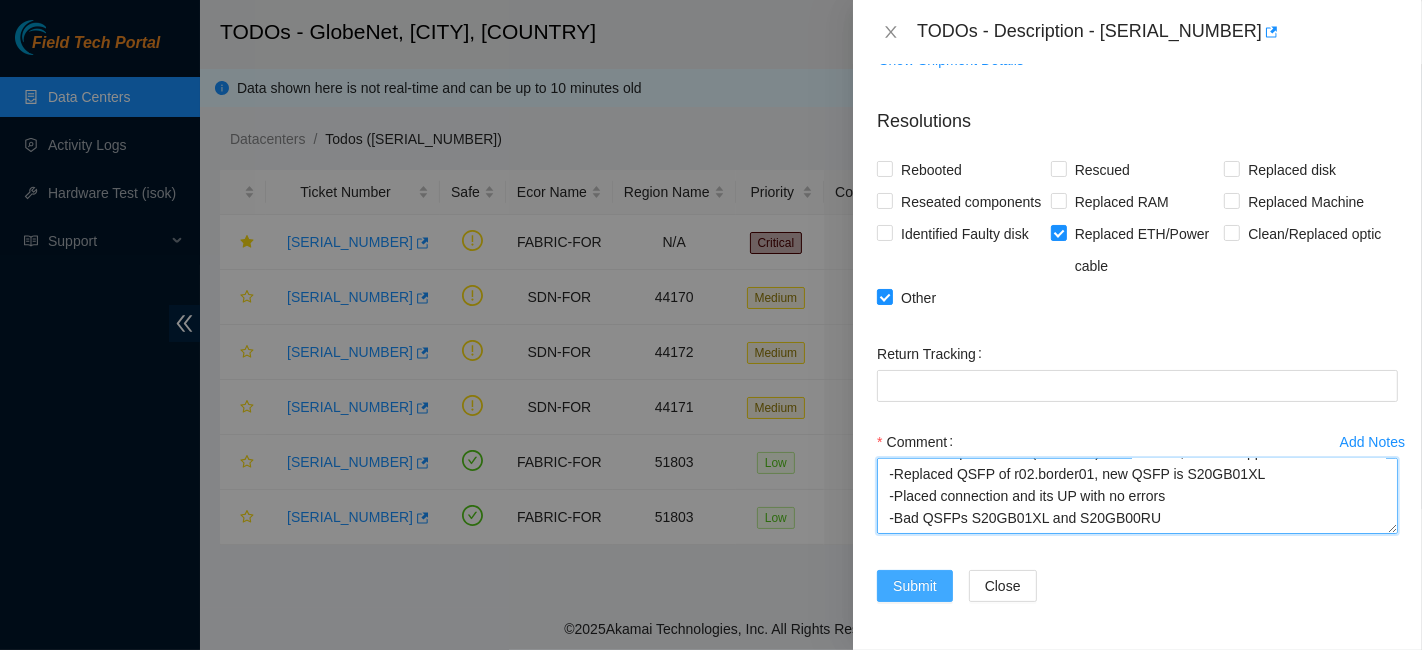 type on "-Reached Ray
-Replaced QSFP S20GB008X
-Interface remained down
-Cleaned up router fiber sides and DIO sides
-Errors remained
-Placed loop from r02.border01 toward IEN, connections remained down
-Placed loop on r02.border01 interface toward r02.border01, interface normalized
-Placed loop on IEN qsfp toward IEN, and remained down
-Tried to move the connection to interface 0/53 on IEN side, but it remained down
-Replaced again the QSFP on IEN side, new QSFP SN is S20GB00RU
-Interface came to UP but with errors incrementing
-Placed loop from DIO (SDN side) towards IEN, errors stopped
-Replaced QSFP of r02.border01, new QSFP is S20GB01XL
-Placed connection and its UP with no errors
-Bad QSFPs S20GB01XL and S20GB00RU" 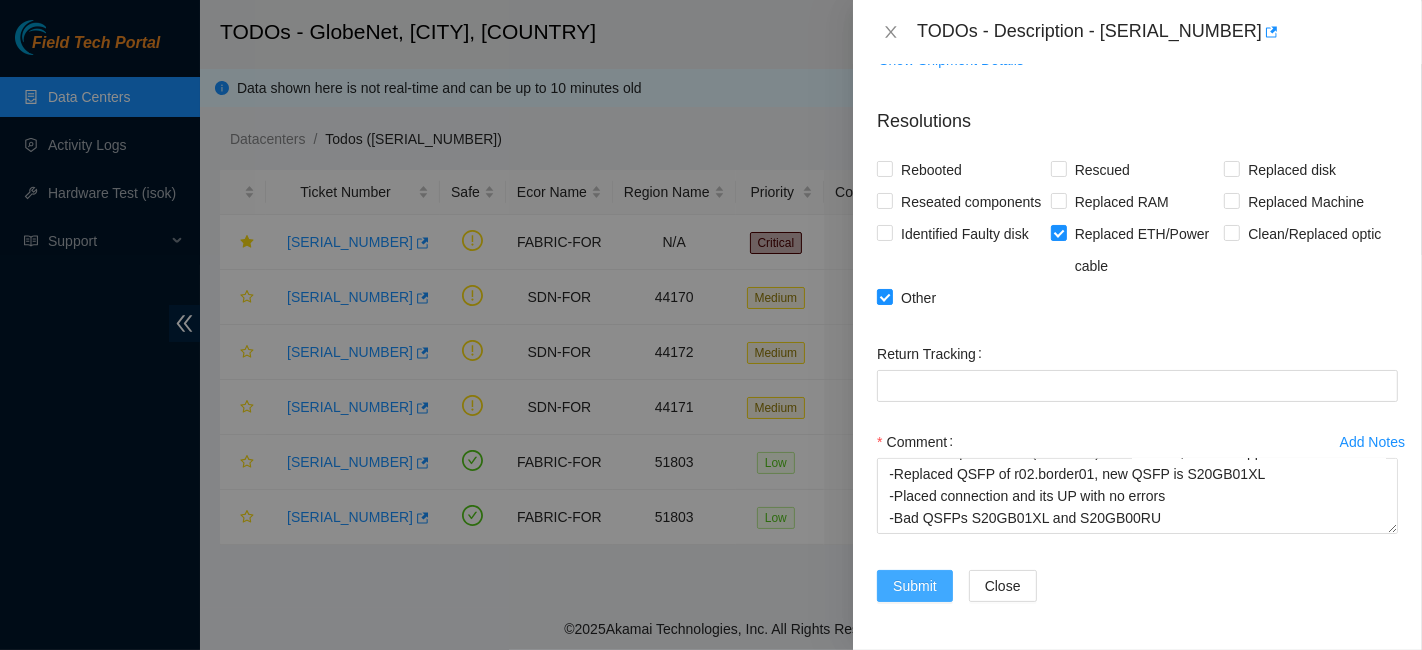 click on "Submit" at bounding box center (915, 586) 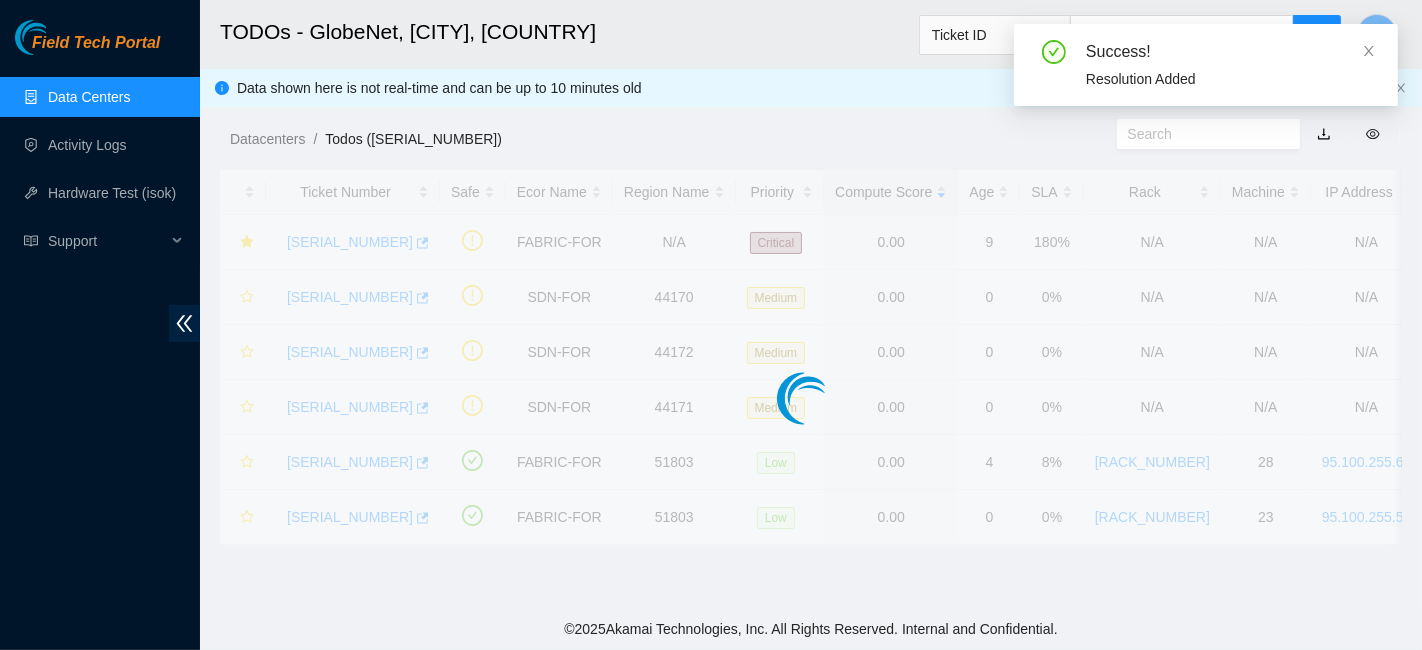 scroll, scrollTop: 528, scrollLeft: 0, axis: vertical 